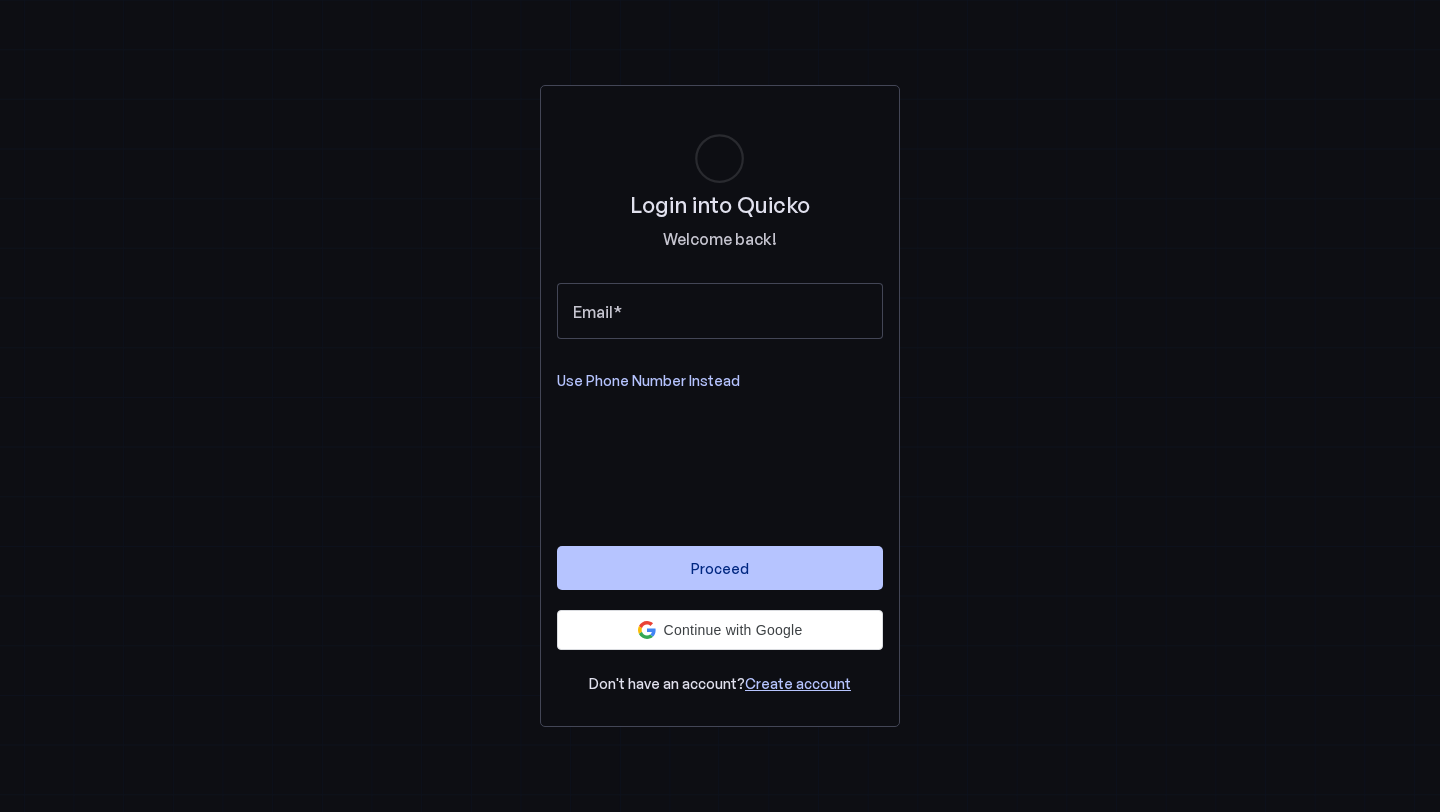scroll, scrollTop: 0, scrollLeft: 0, axis: both 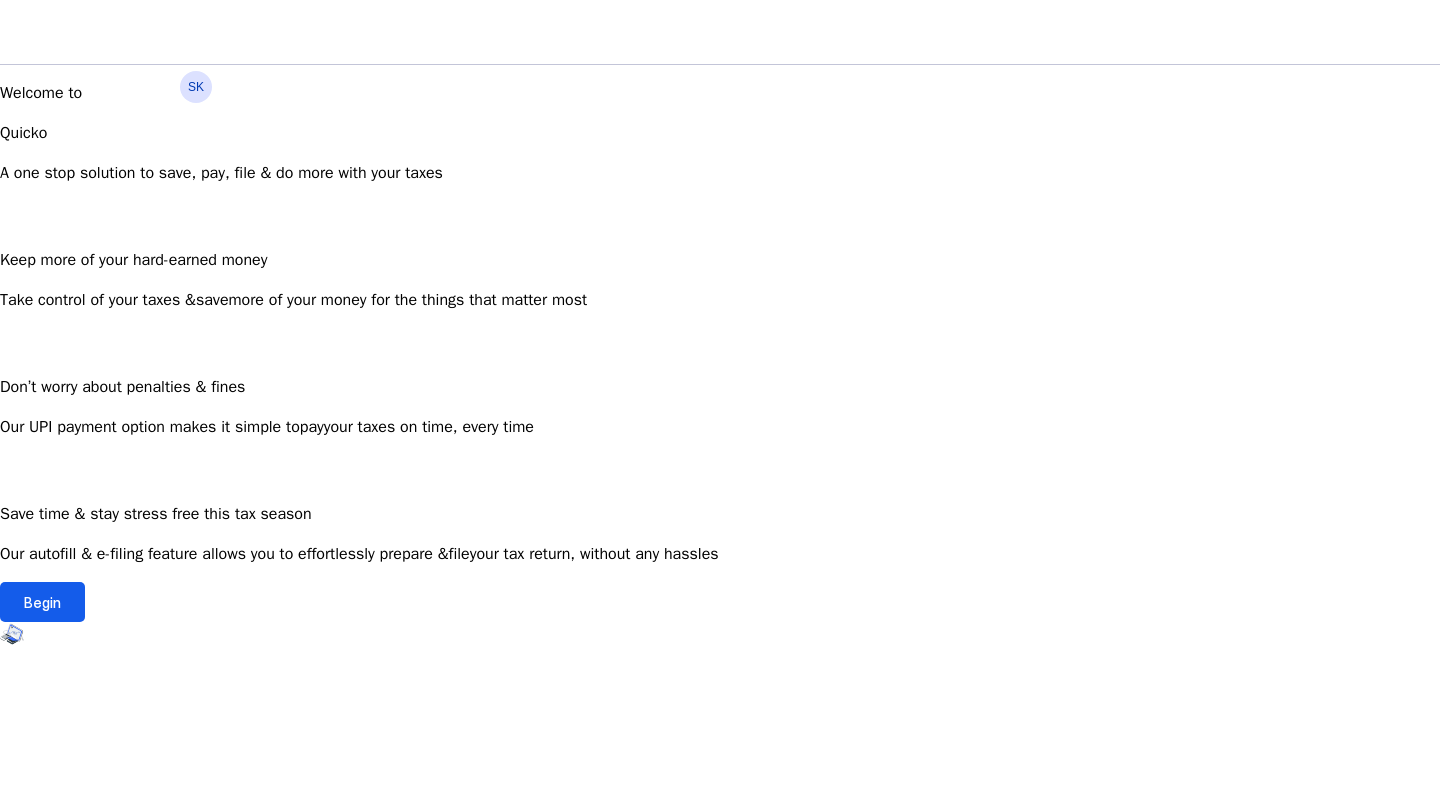 click on "Begin" at bounding box center [42, 602] 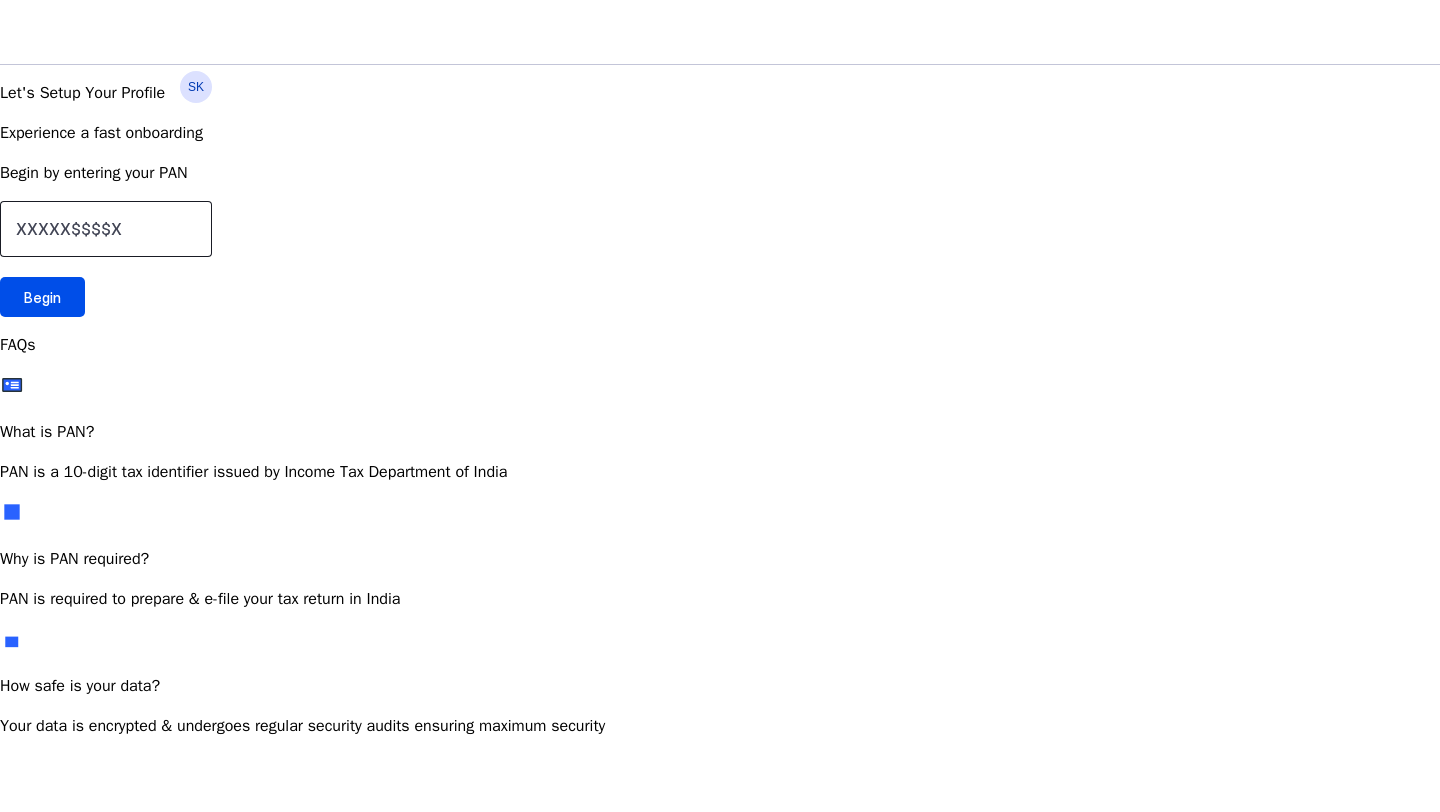 click at bounding box center (106, 229) 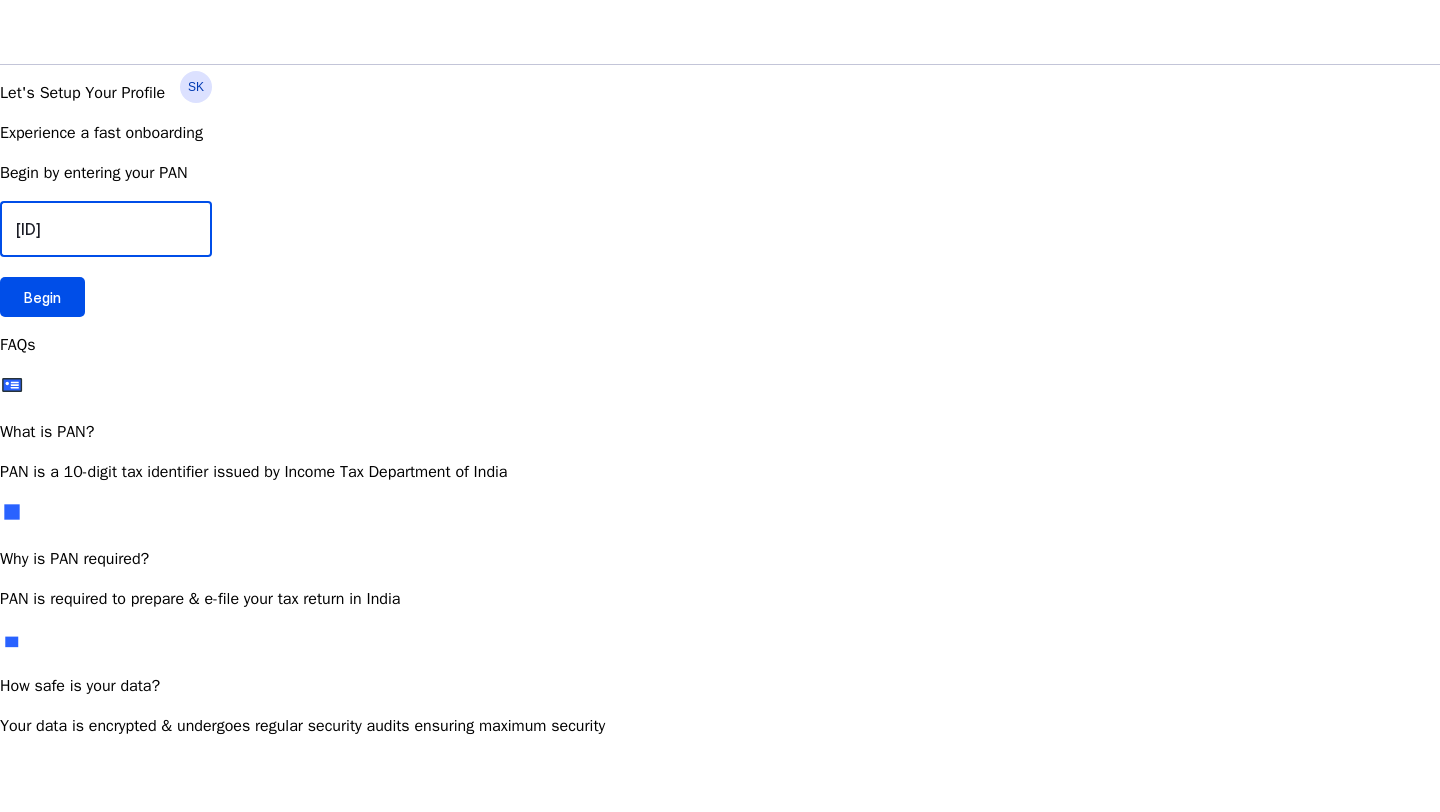 type on "HEEPK0978g" 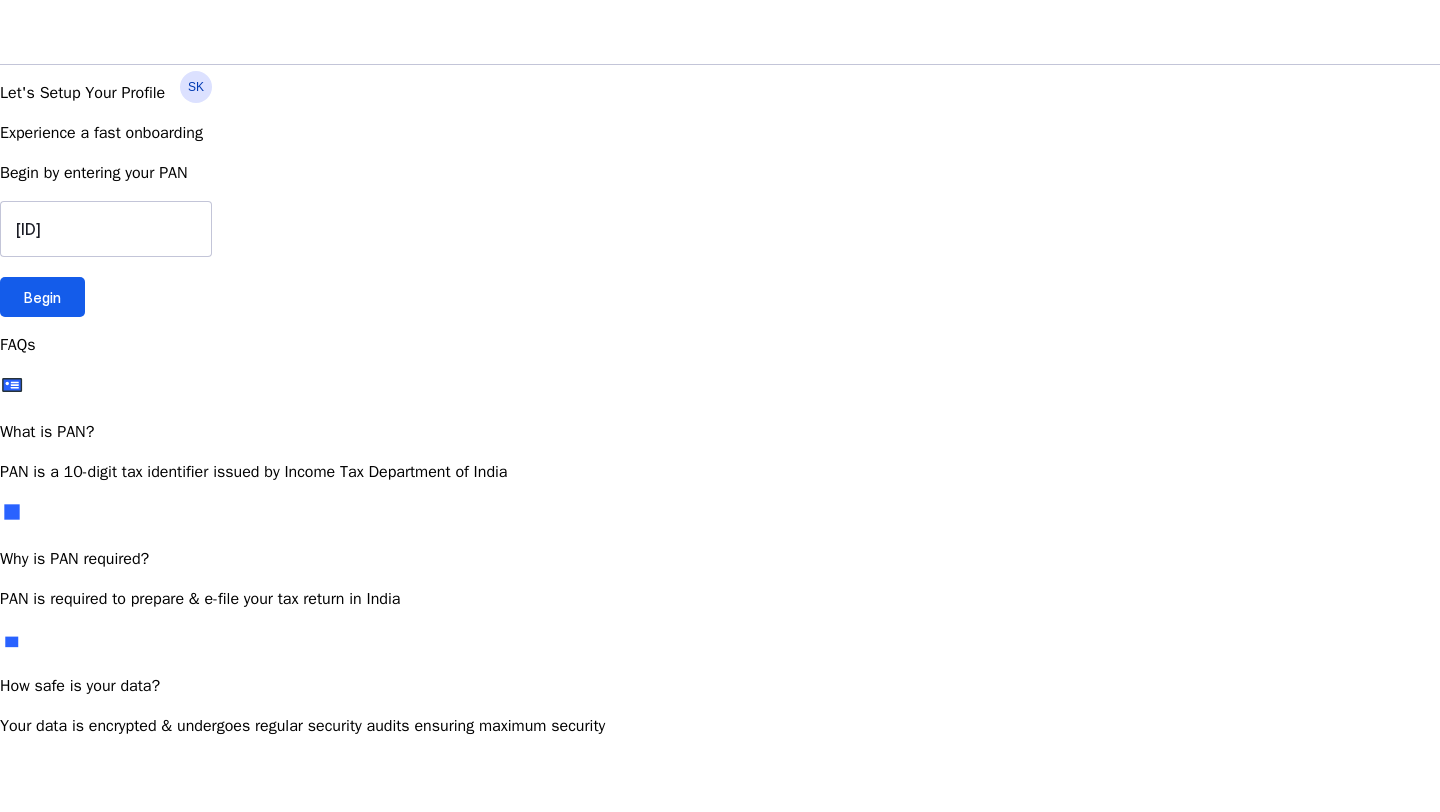 click on "Begin" at bounding box center [42, 297] 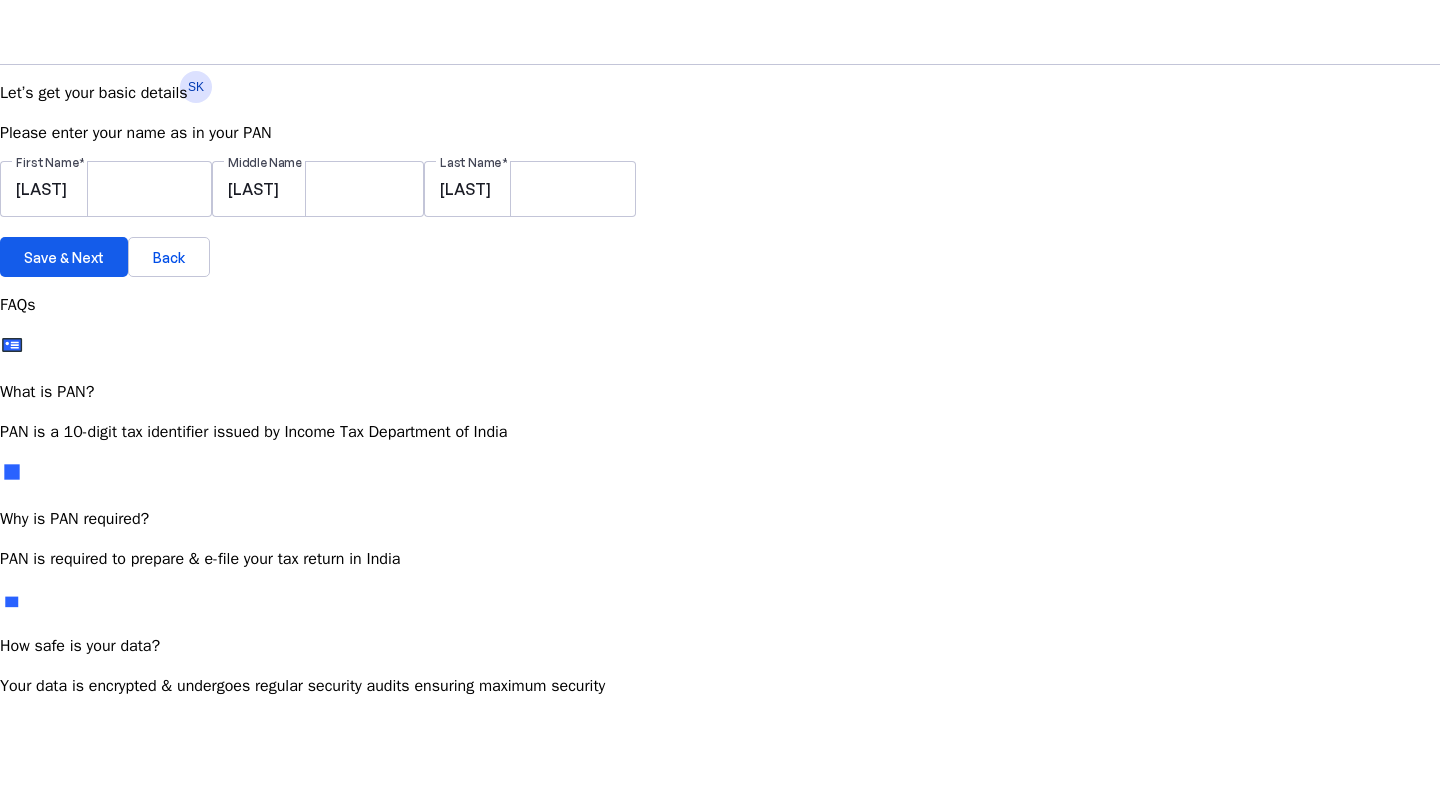 click on "Save & Next" at bounding box center [64, 257] 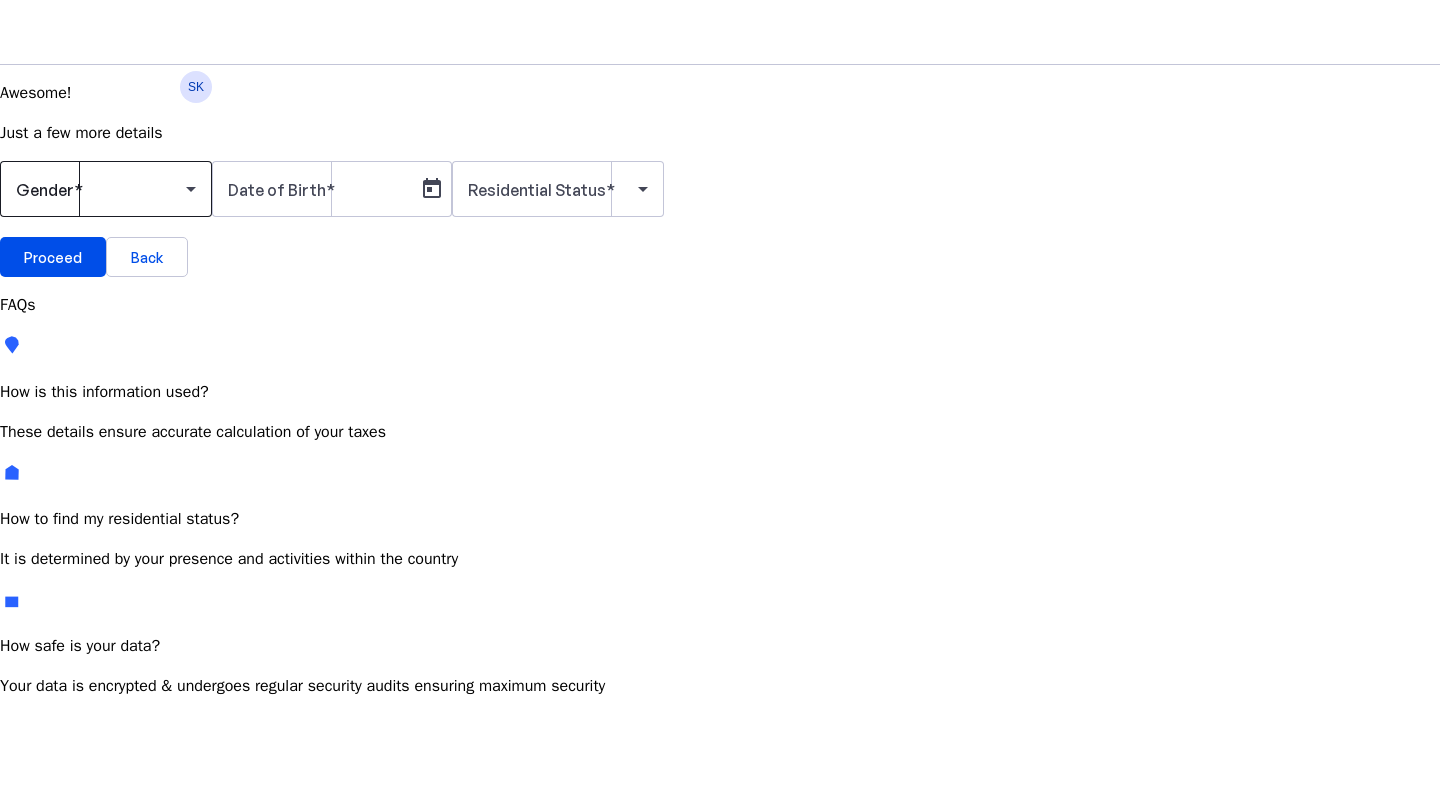 click at bounding box center [101, 189] 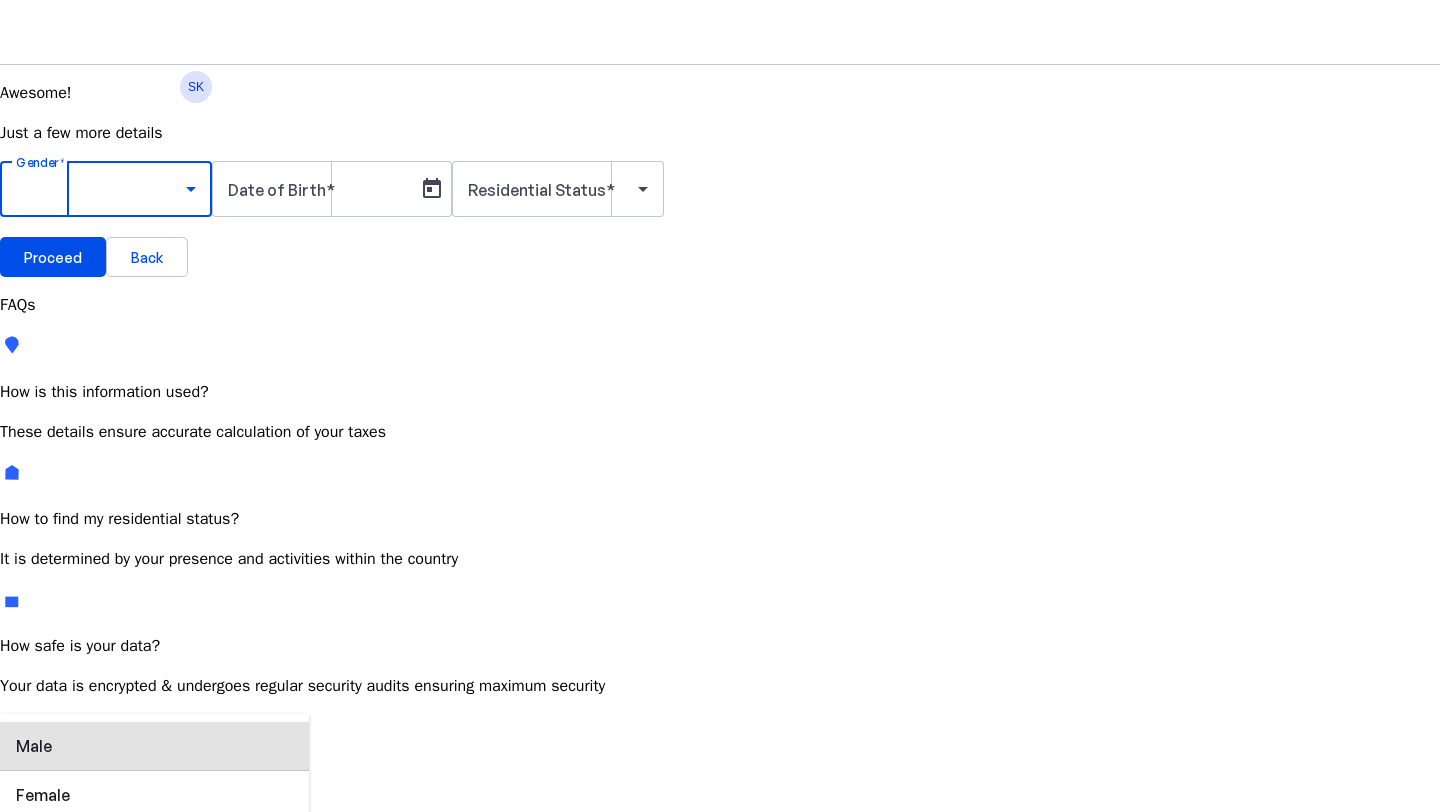 click on "Male" at bounding box center (154, 746) 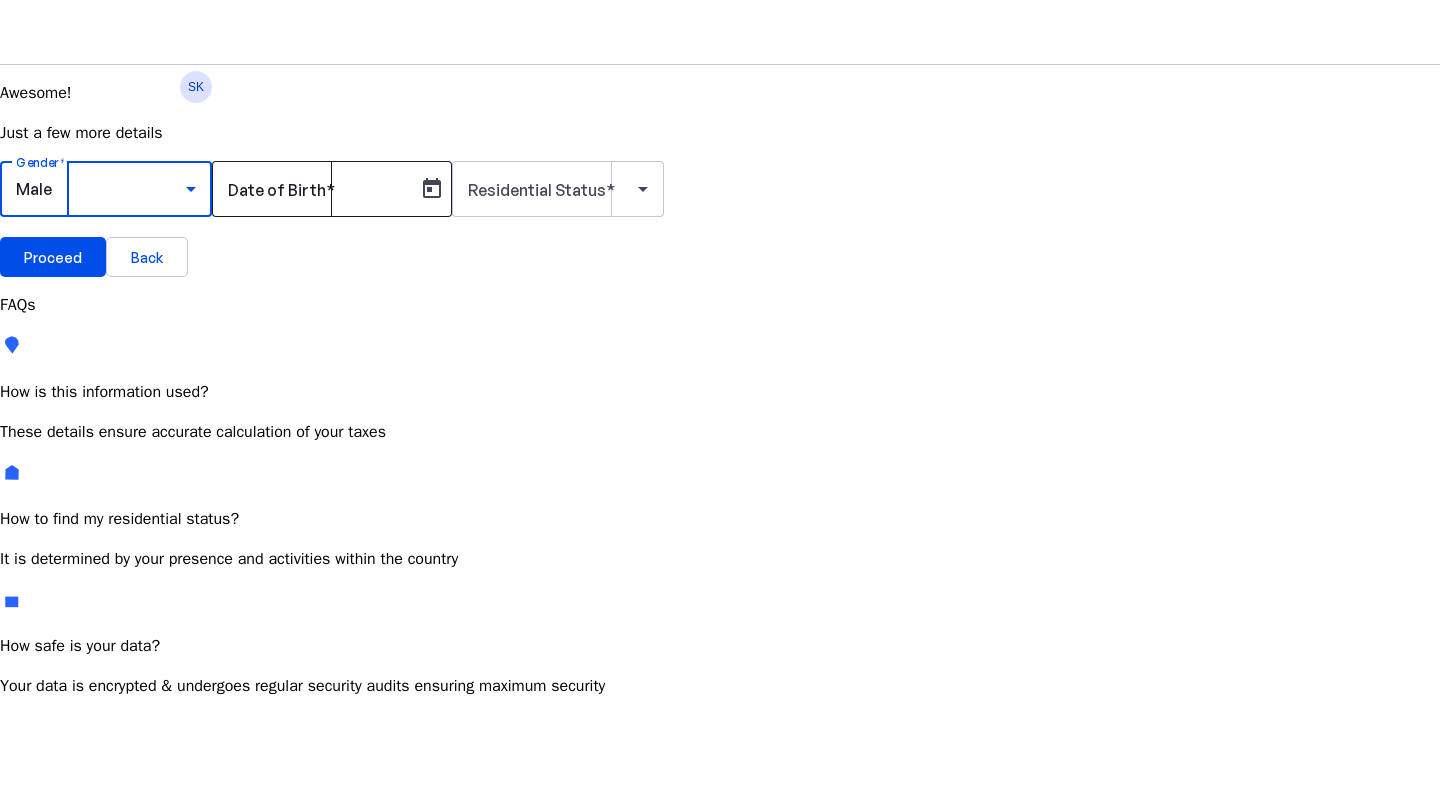 click on "Date of Birth" at bounding box center [318, 189] 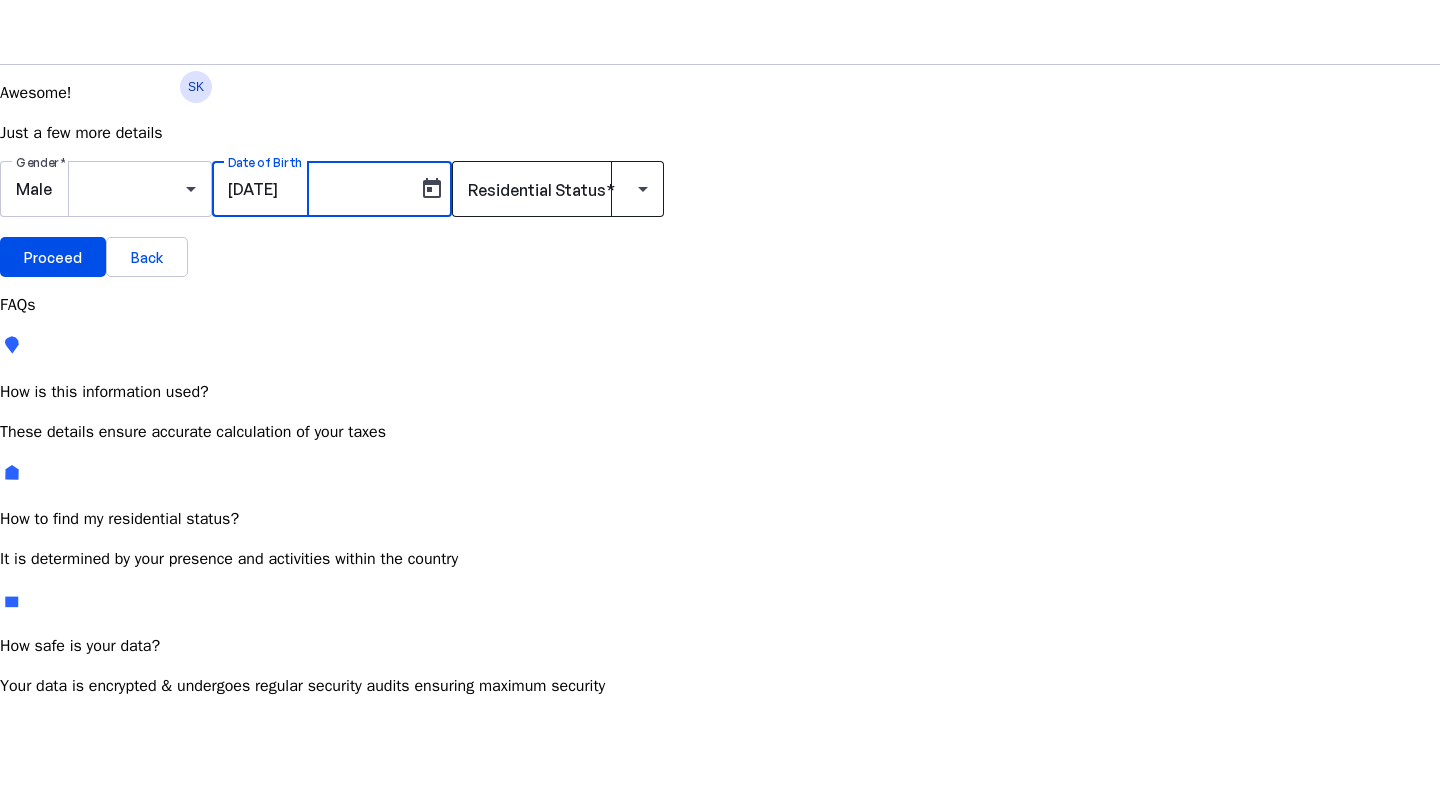type on "04/08/1999" 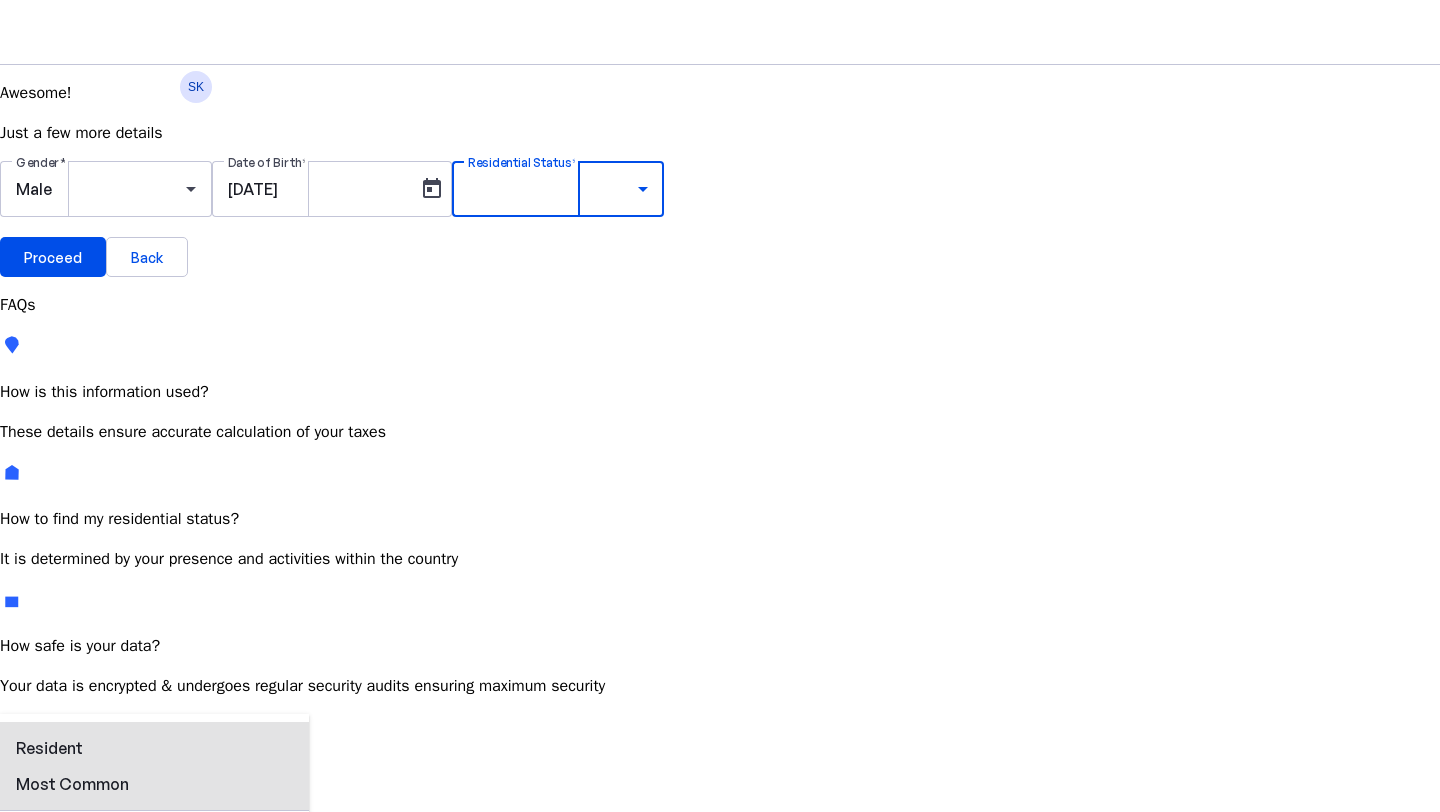 click on "Resident Most Common" at bounding box center (72, 766) 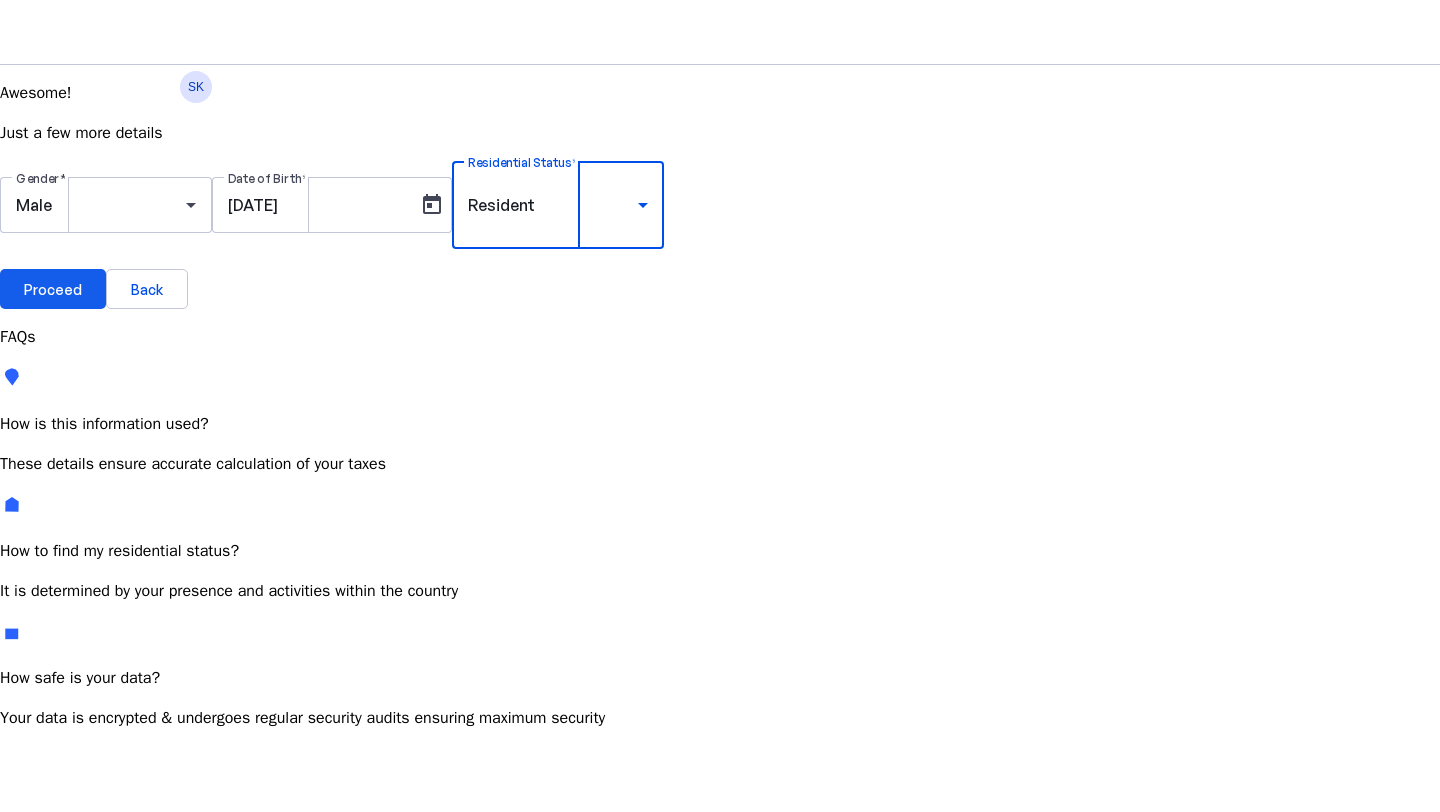click at bounding box center [53, 289] 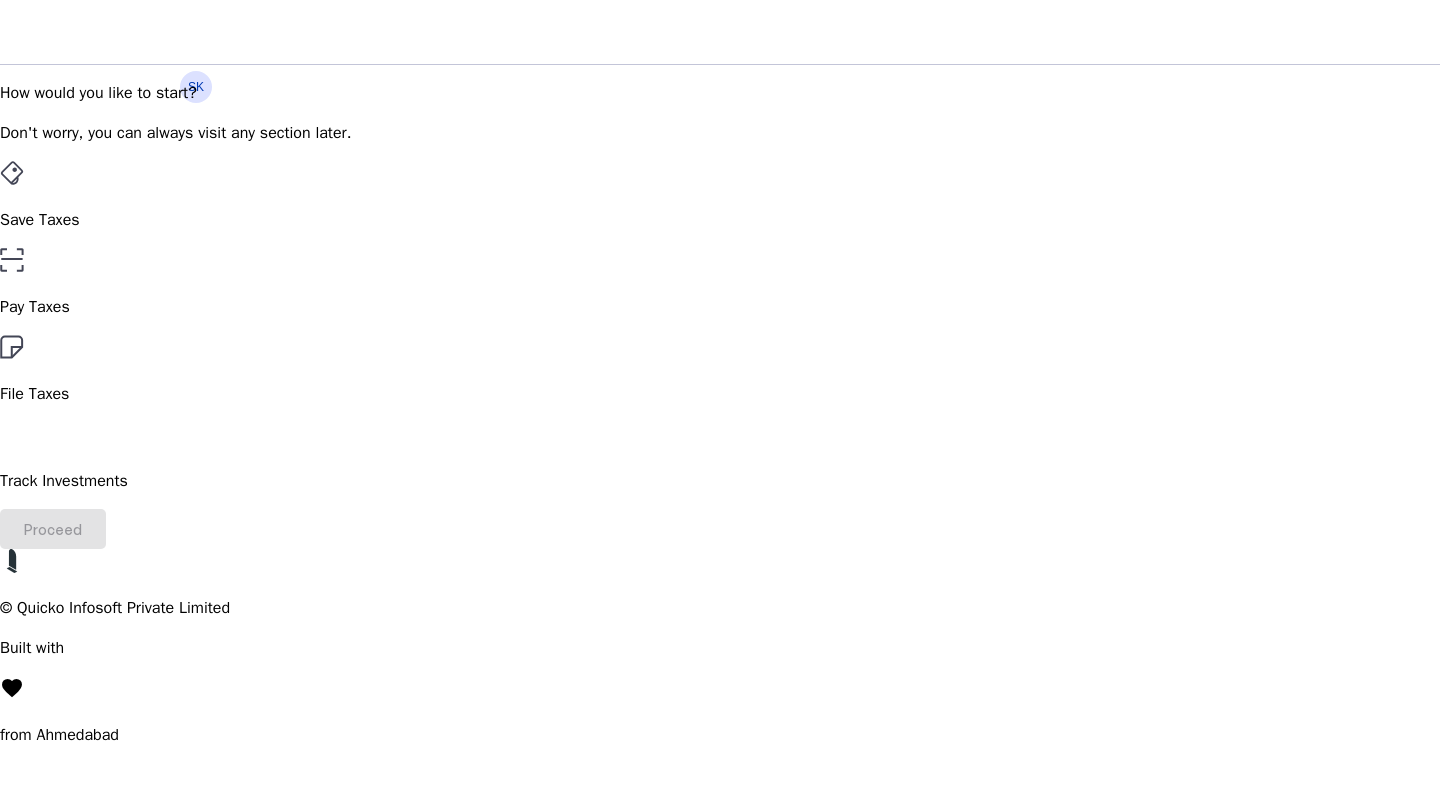 click on "File Taxes" at bounding box center [720, 370] 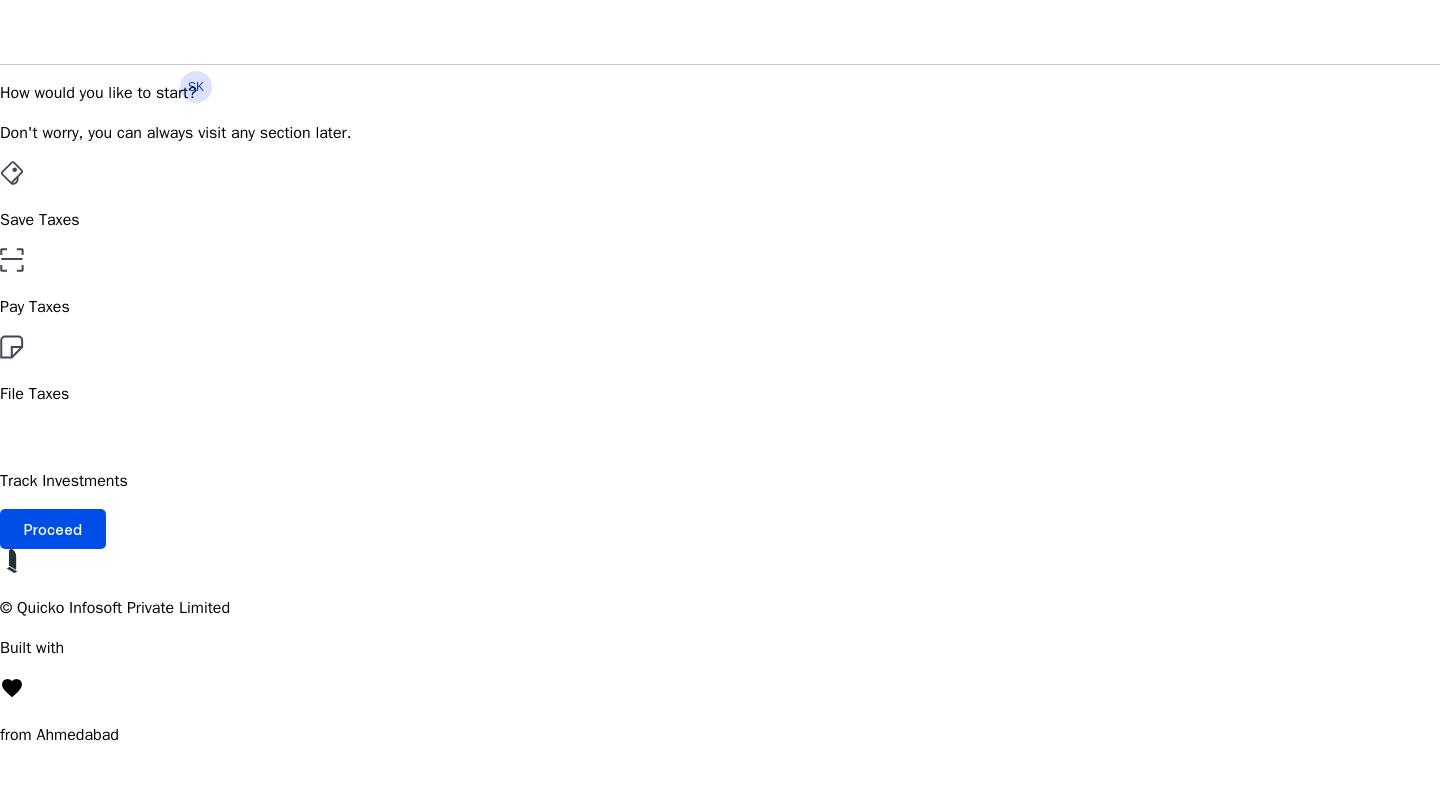 click on "Pay Taxes" at bounding box center [720, 283] 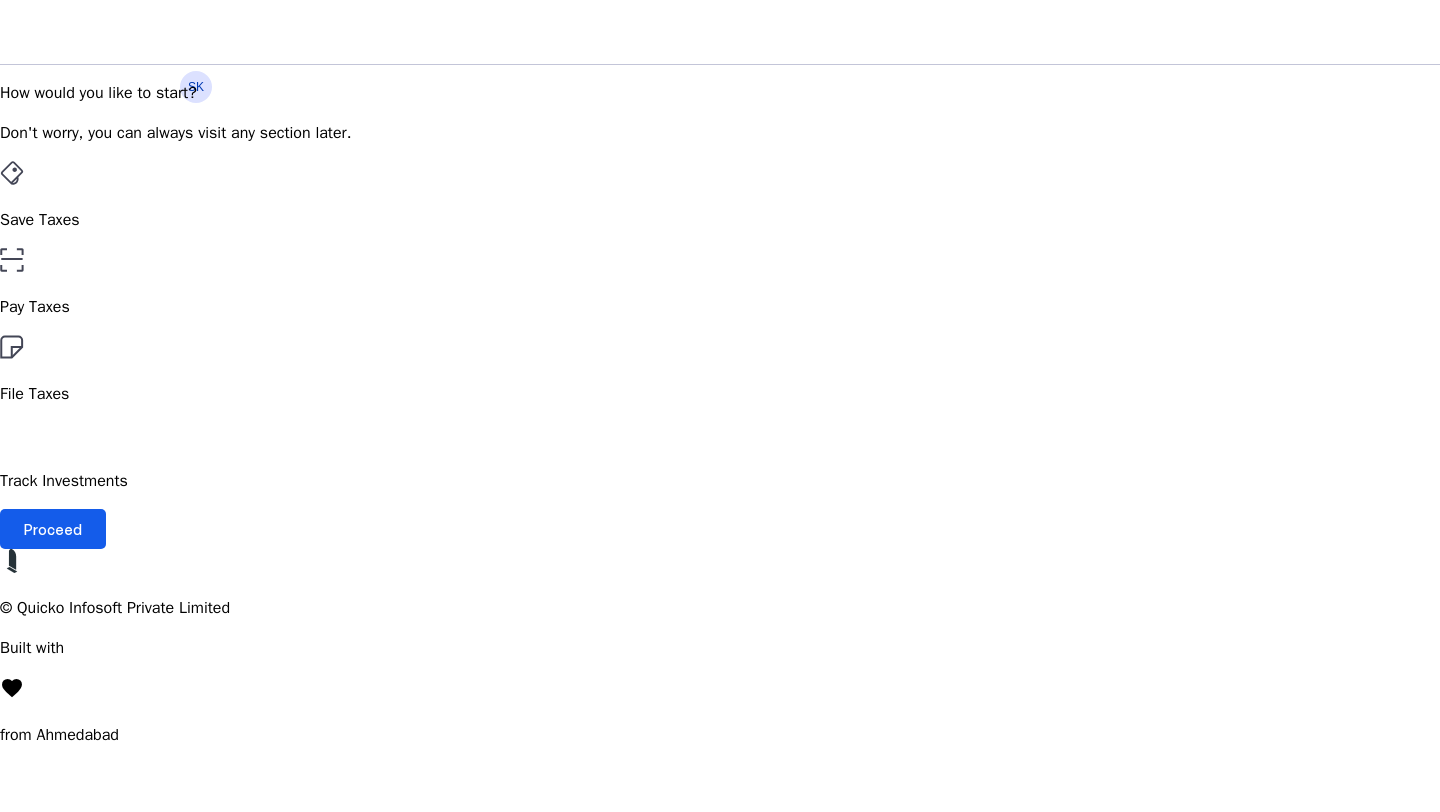 click at bounding box center [53, 529] 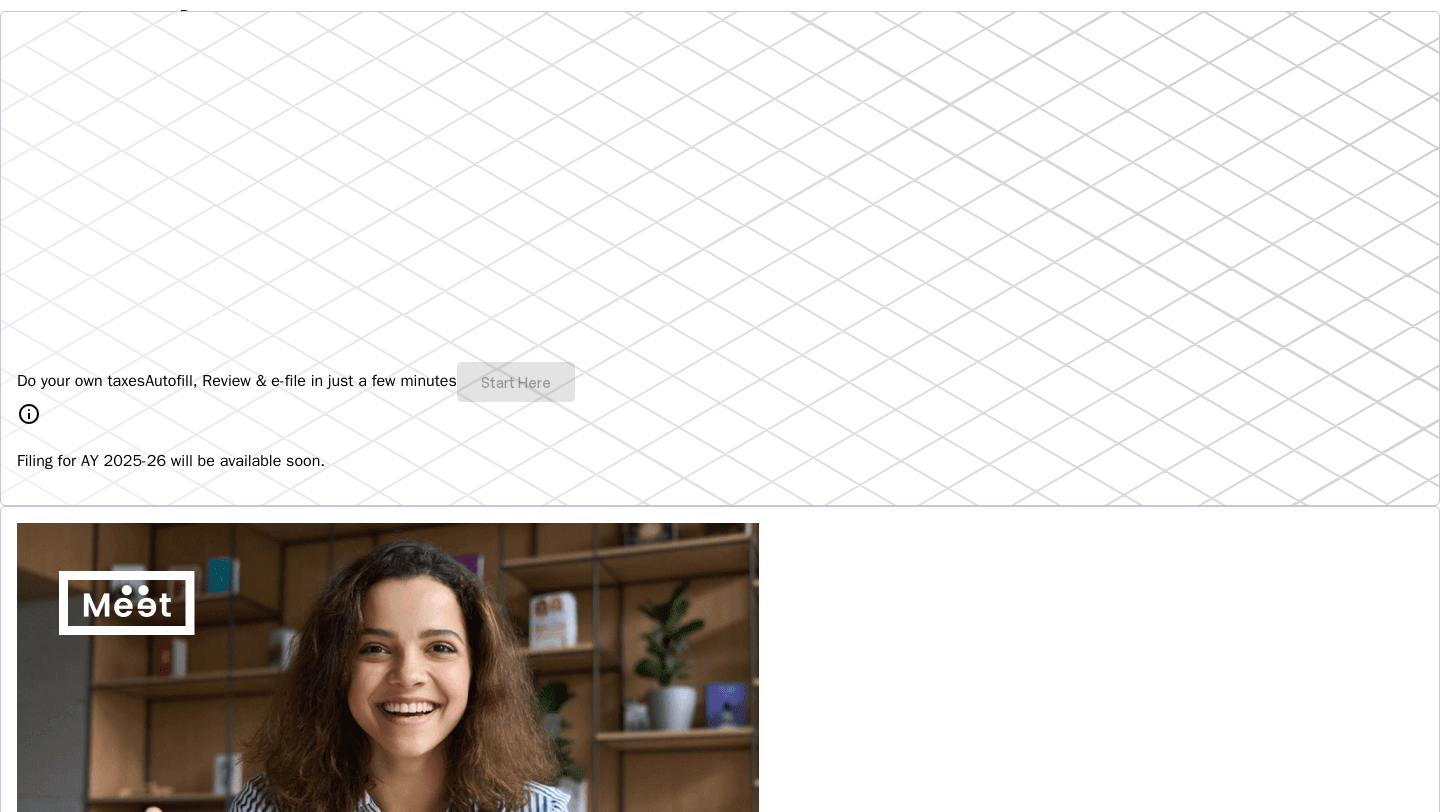 scroll, scrollTop: 246, scrollLeft: 0, axis: vertical 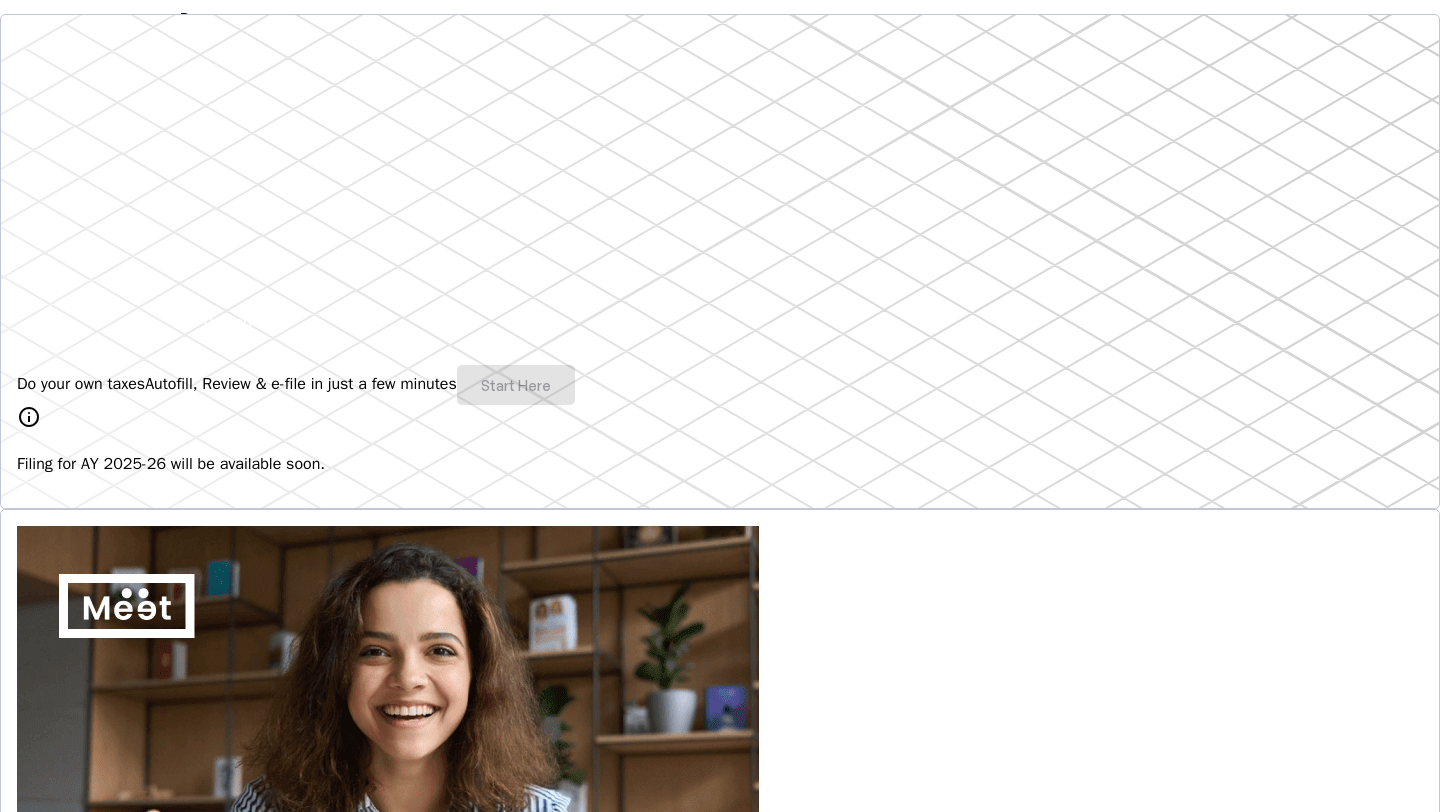 click on "Filing for AY 2025-26 will be available soon." at bounding box center (720, 464) 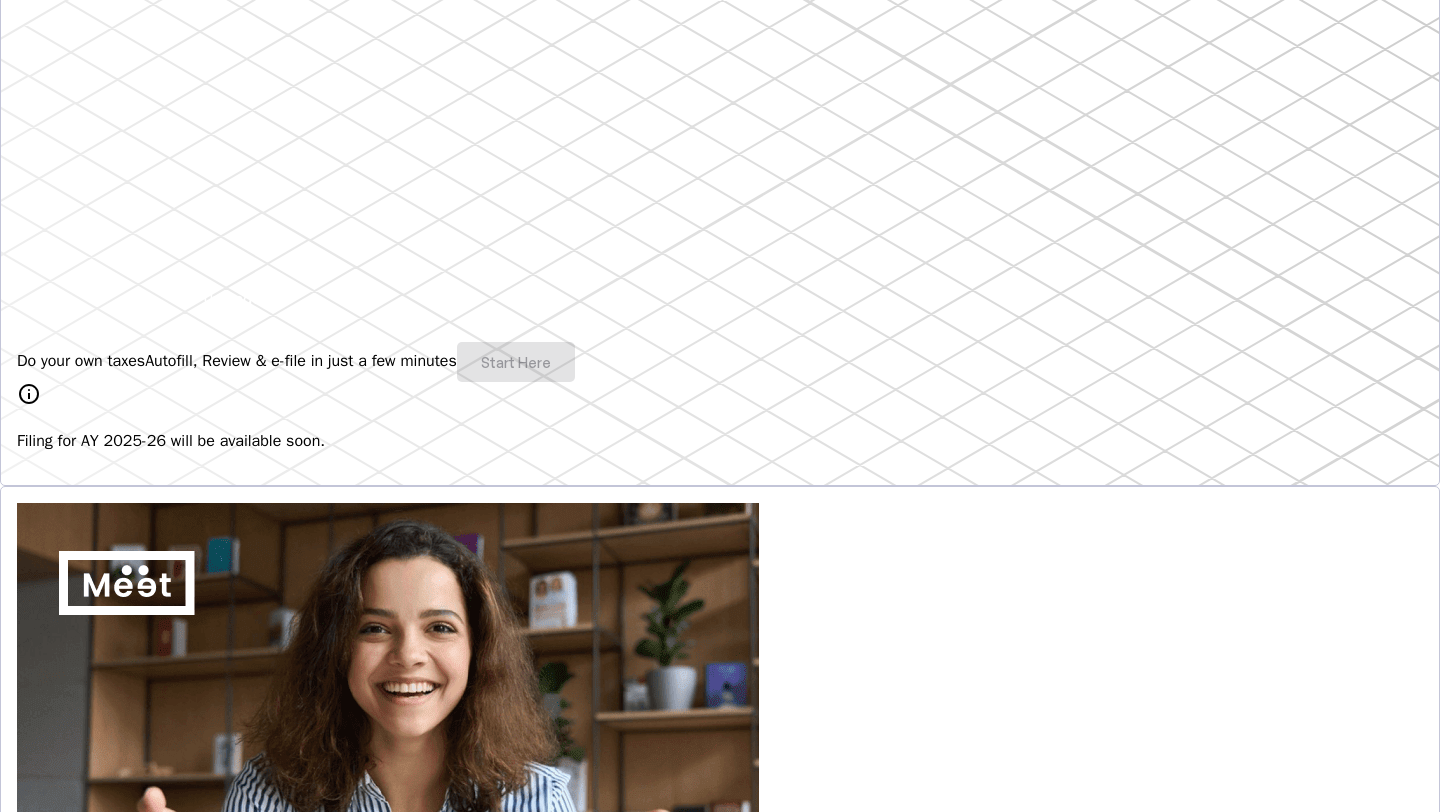 scroll, scrollTop: 0, scrollLeft: 0, axis: both 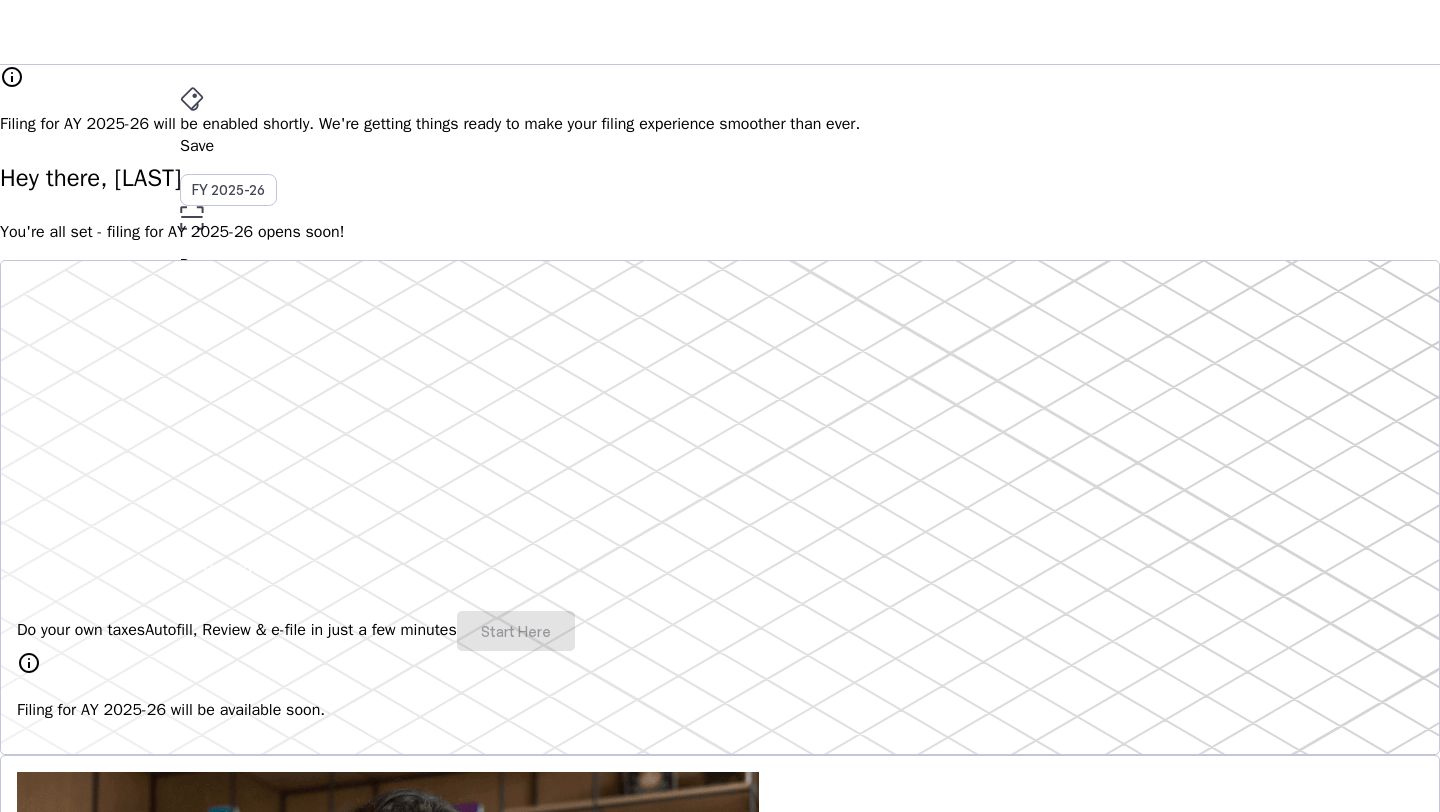 click on "More" at bounding box center [720, 440] 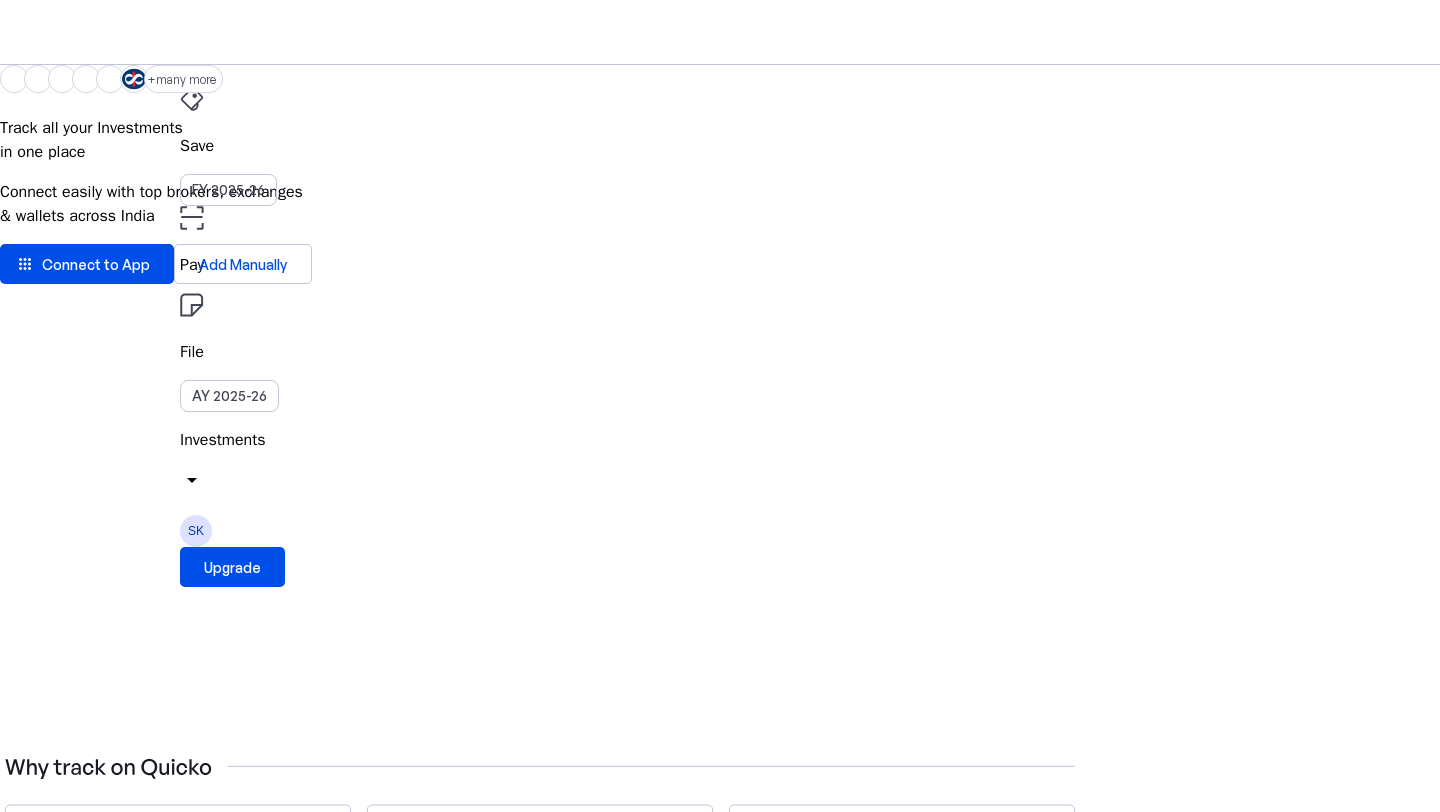 scroll, scrollTop: 5, scrollLeft: 0, axis: vertical 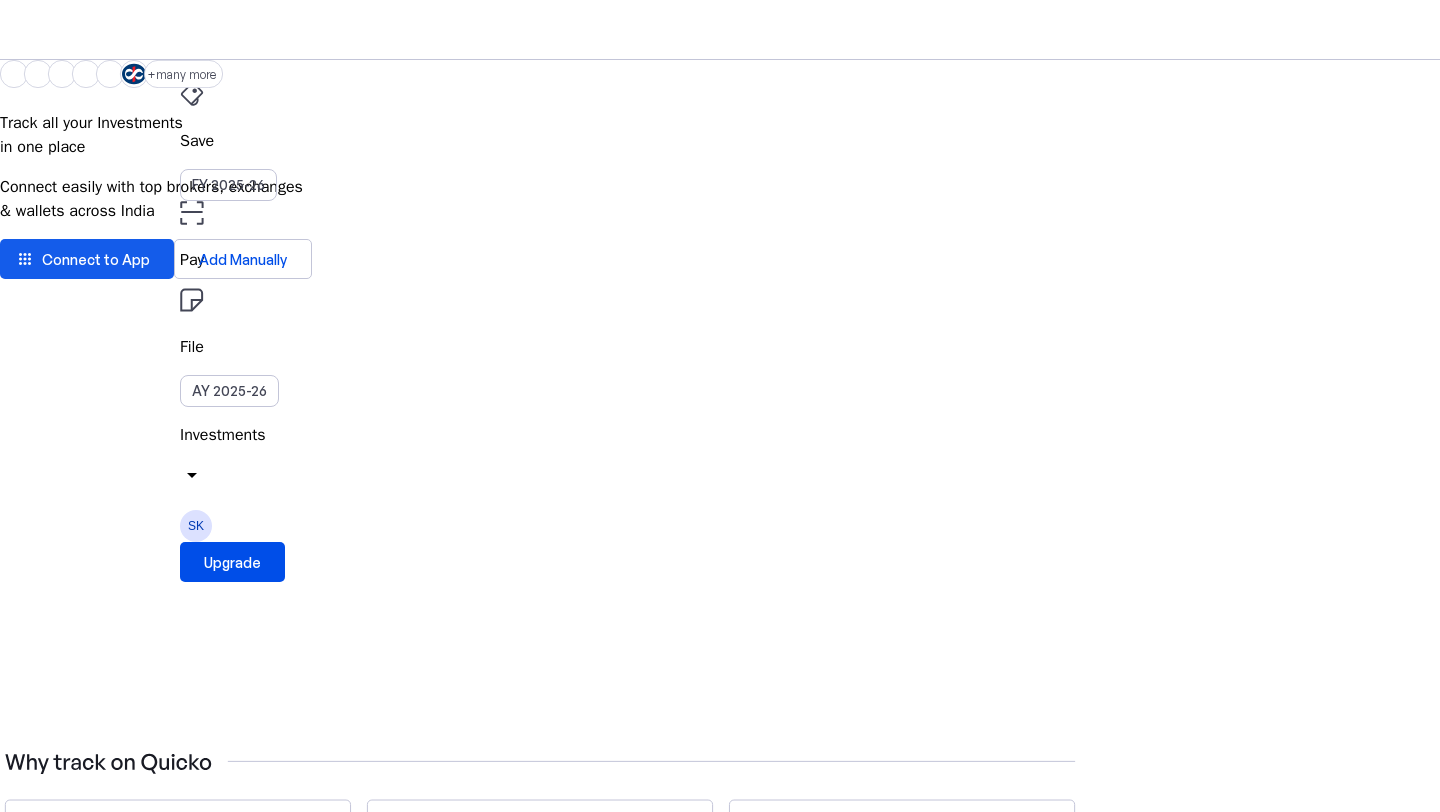 click on "Connect to App" at bounding box center [96, 259] 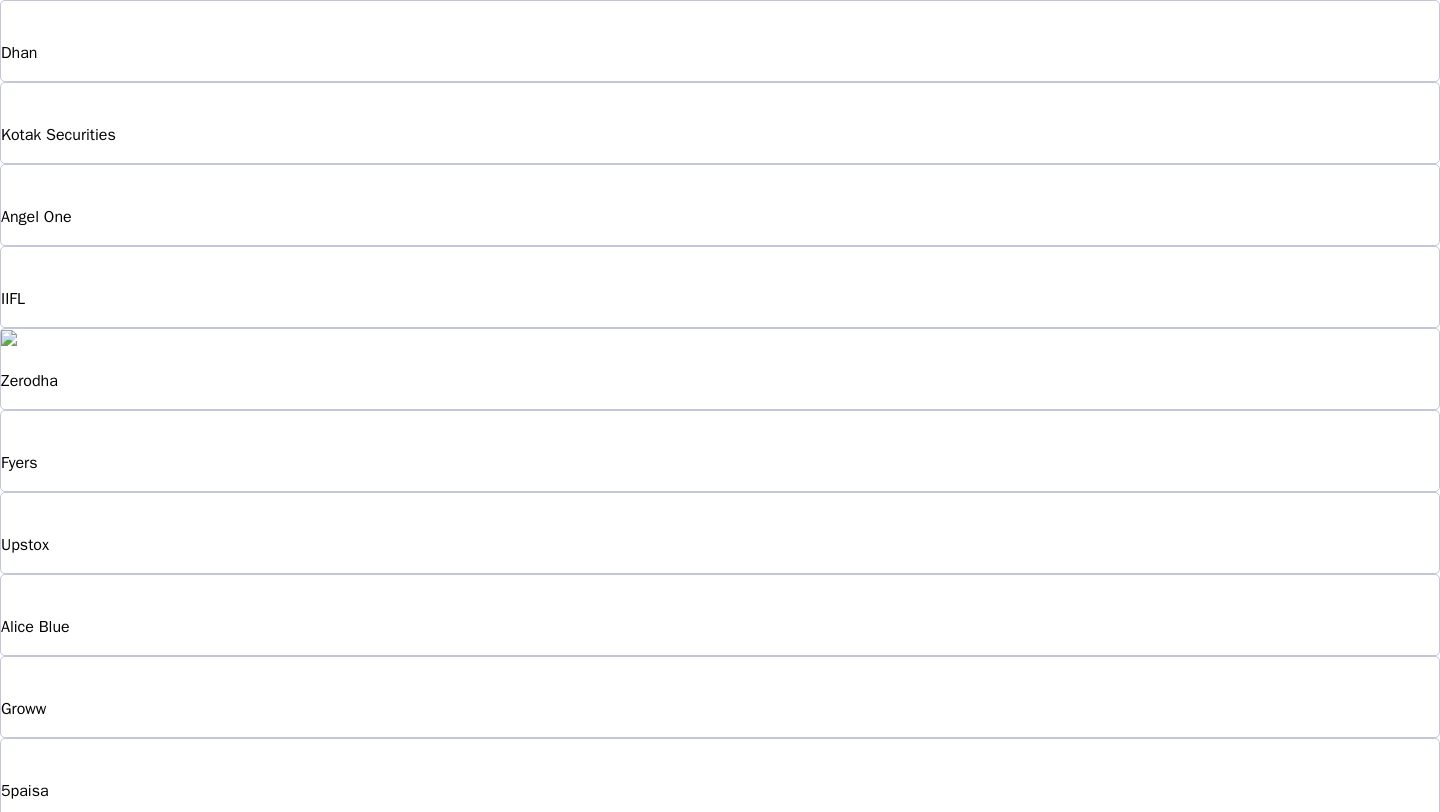 scroll, scrollTop: 179, scrollLeft: 0, axis: vertical 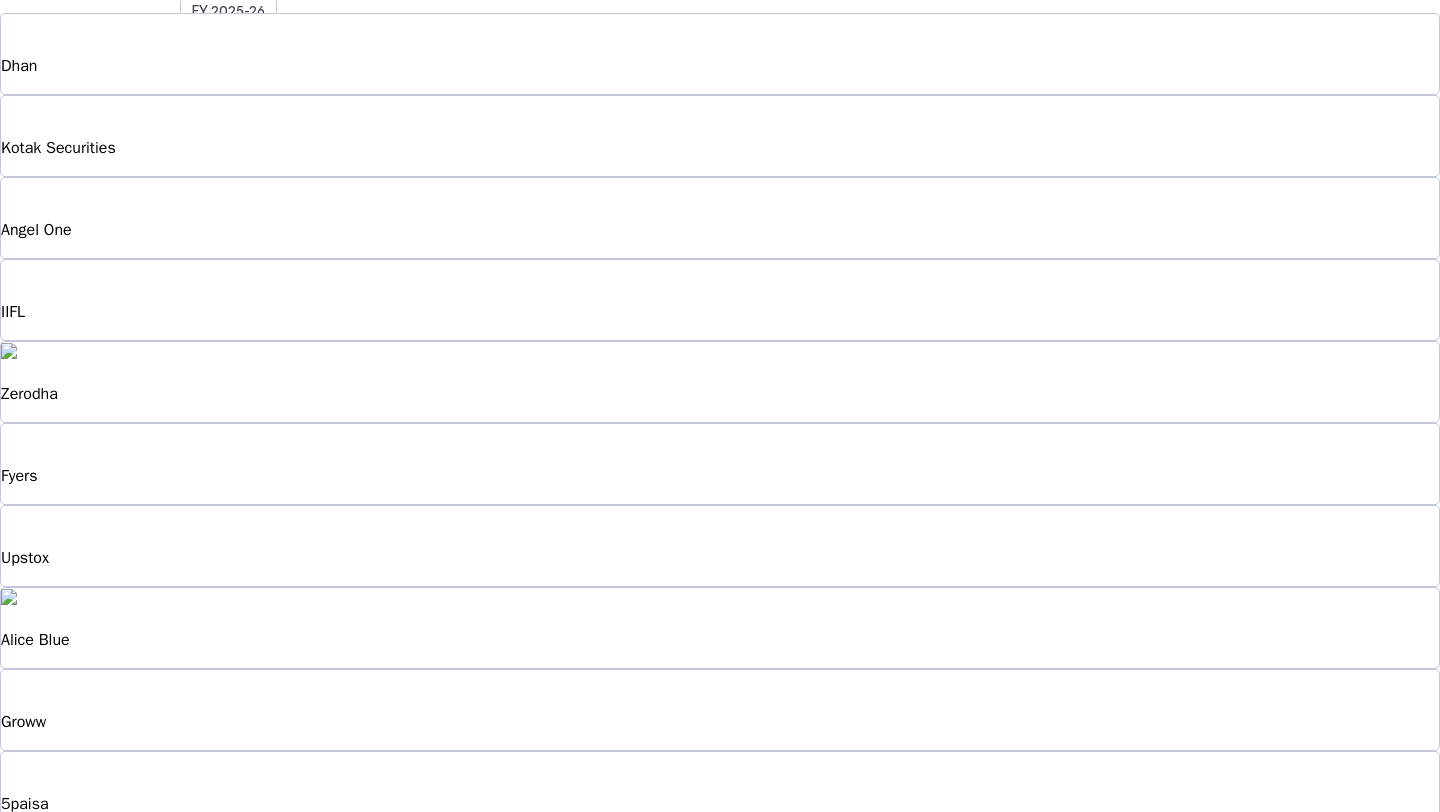 click on "Zerodha" at bounding box center [720, 382] 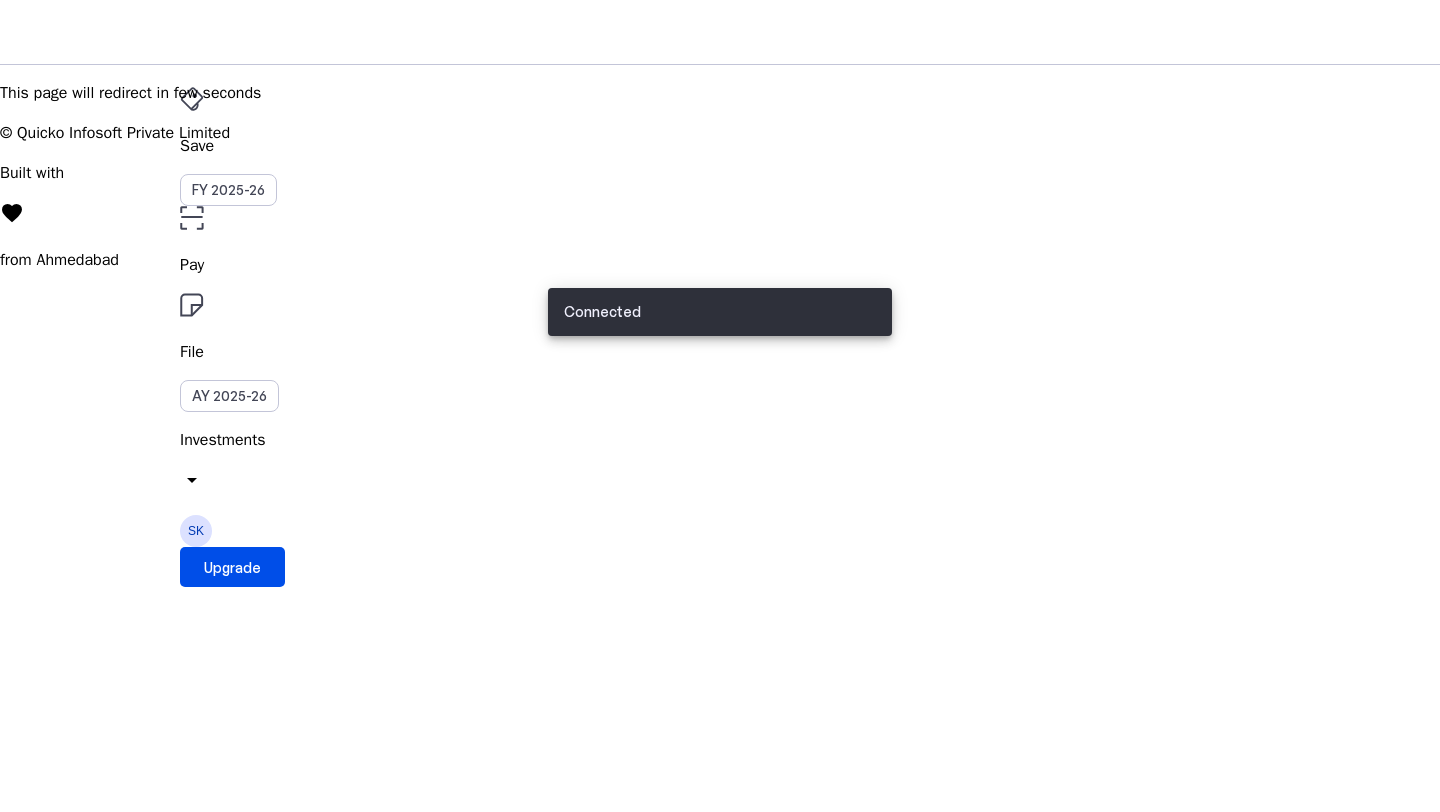 scroll, scrollTop: 0, scrollLeft: 0, axis: both 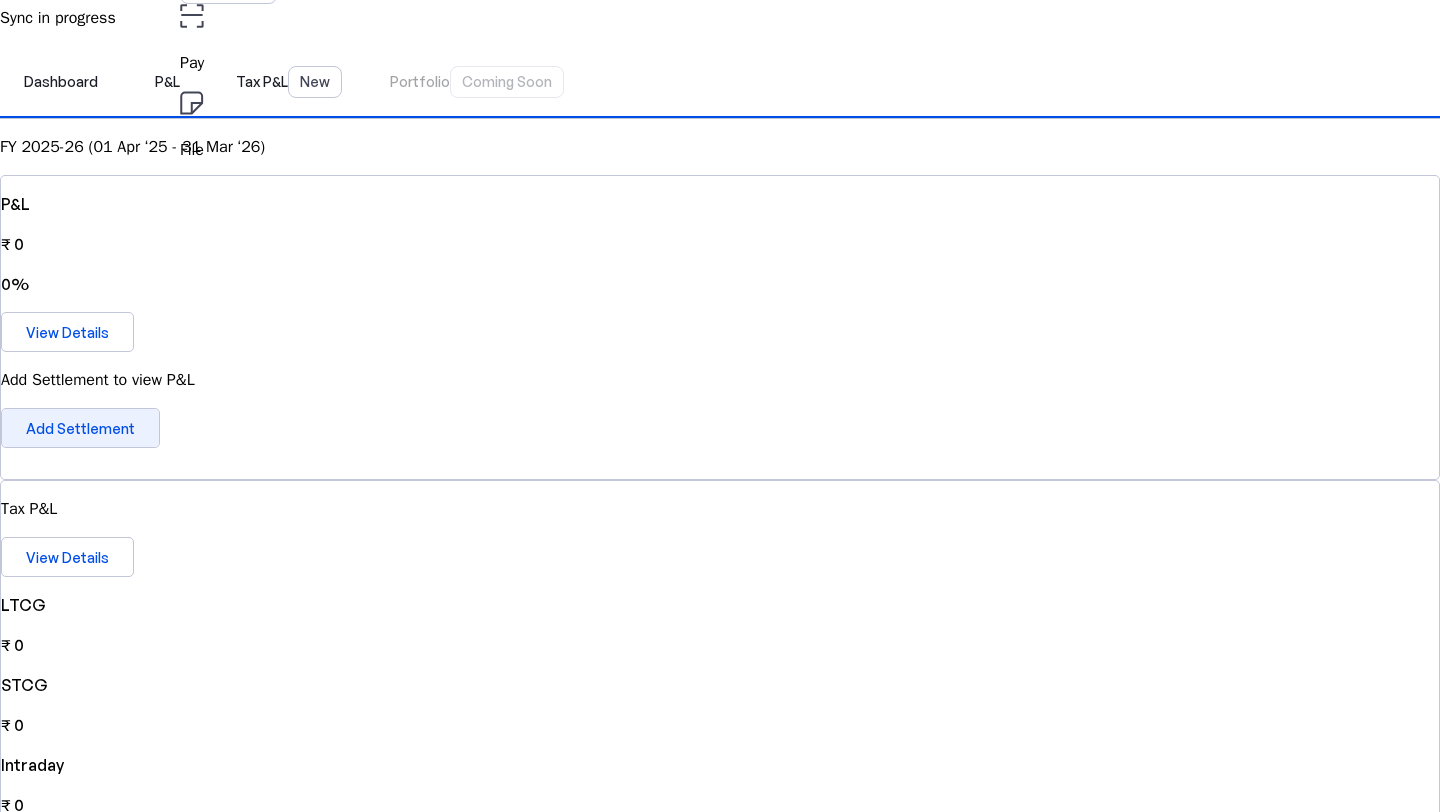 click on "Add Settlement" at bounding box center [80, 428] 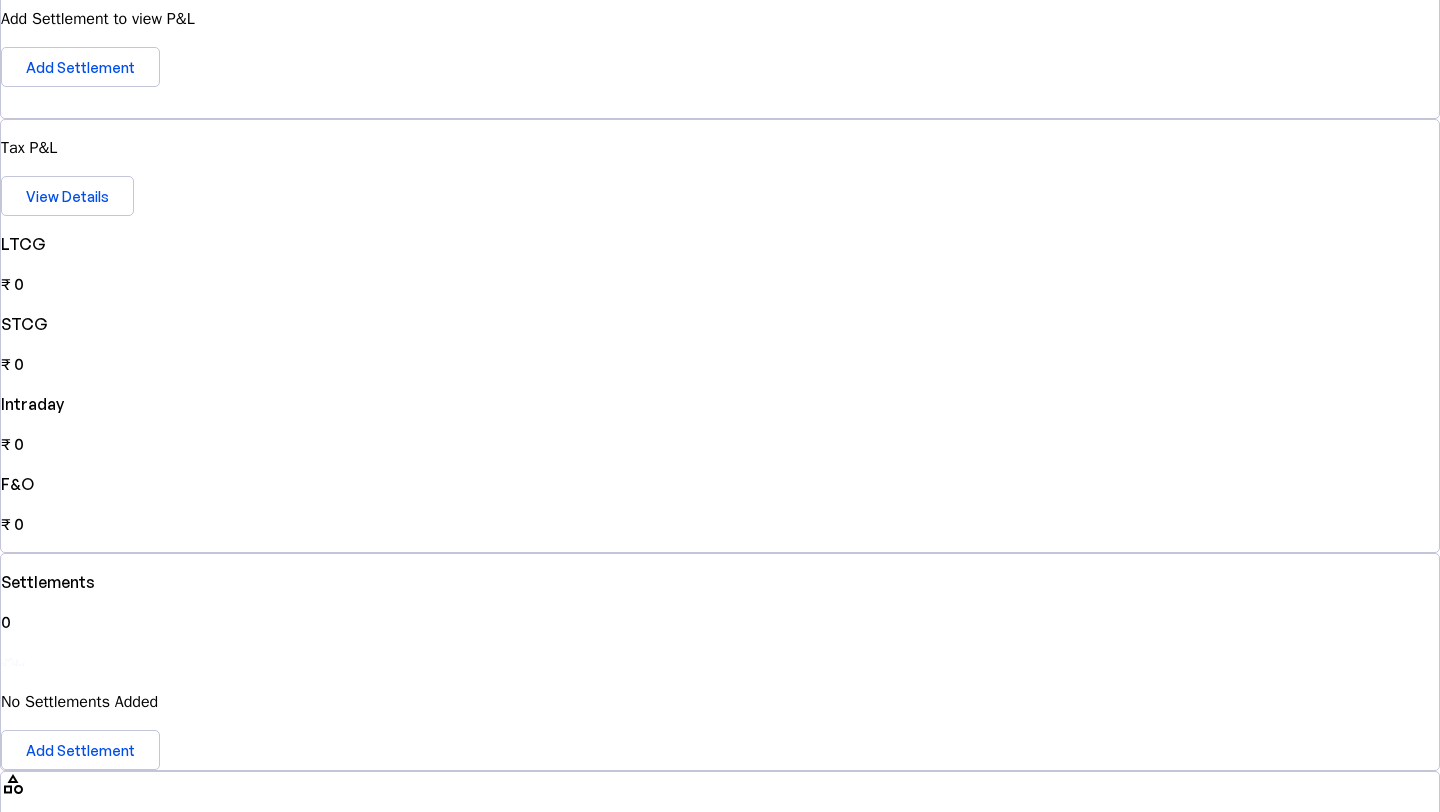 scroll, scrollTop: 0, scrollLeft: 0, axis: both 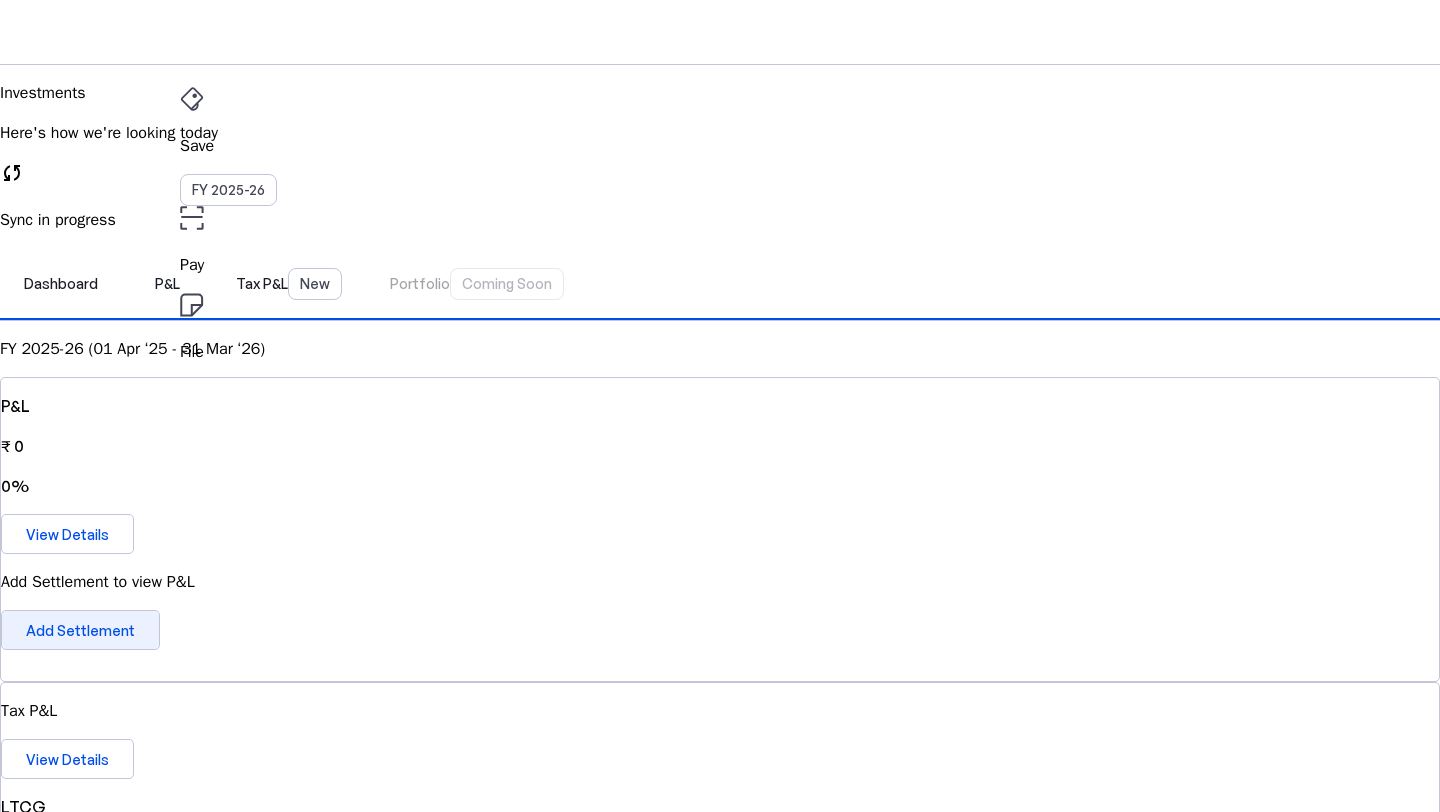 click on "Add Settlement" at bounding box center (80, 630) 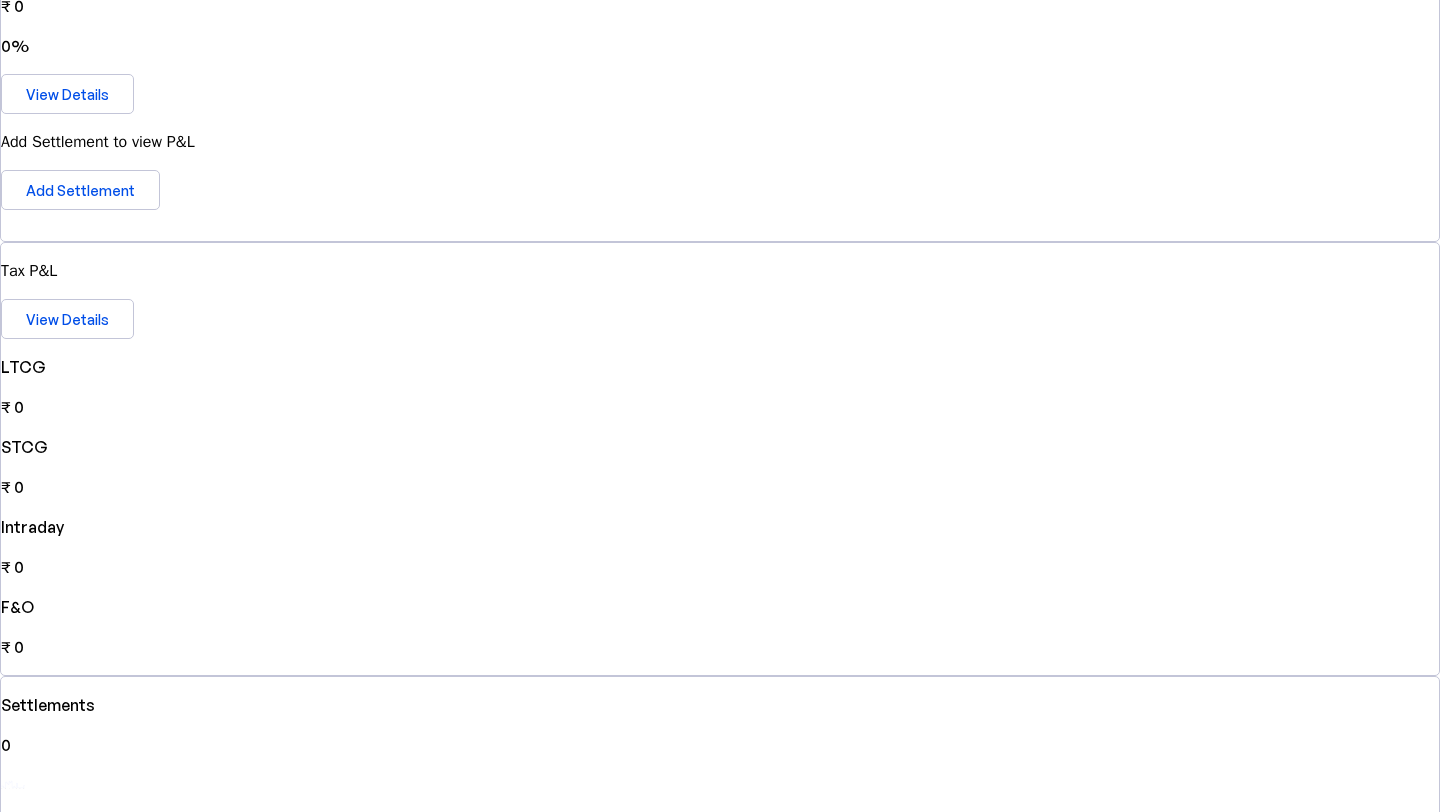 scroll, scrollTop: 0, scrollLeft: 0, axis: both 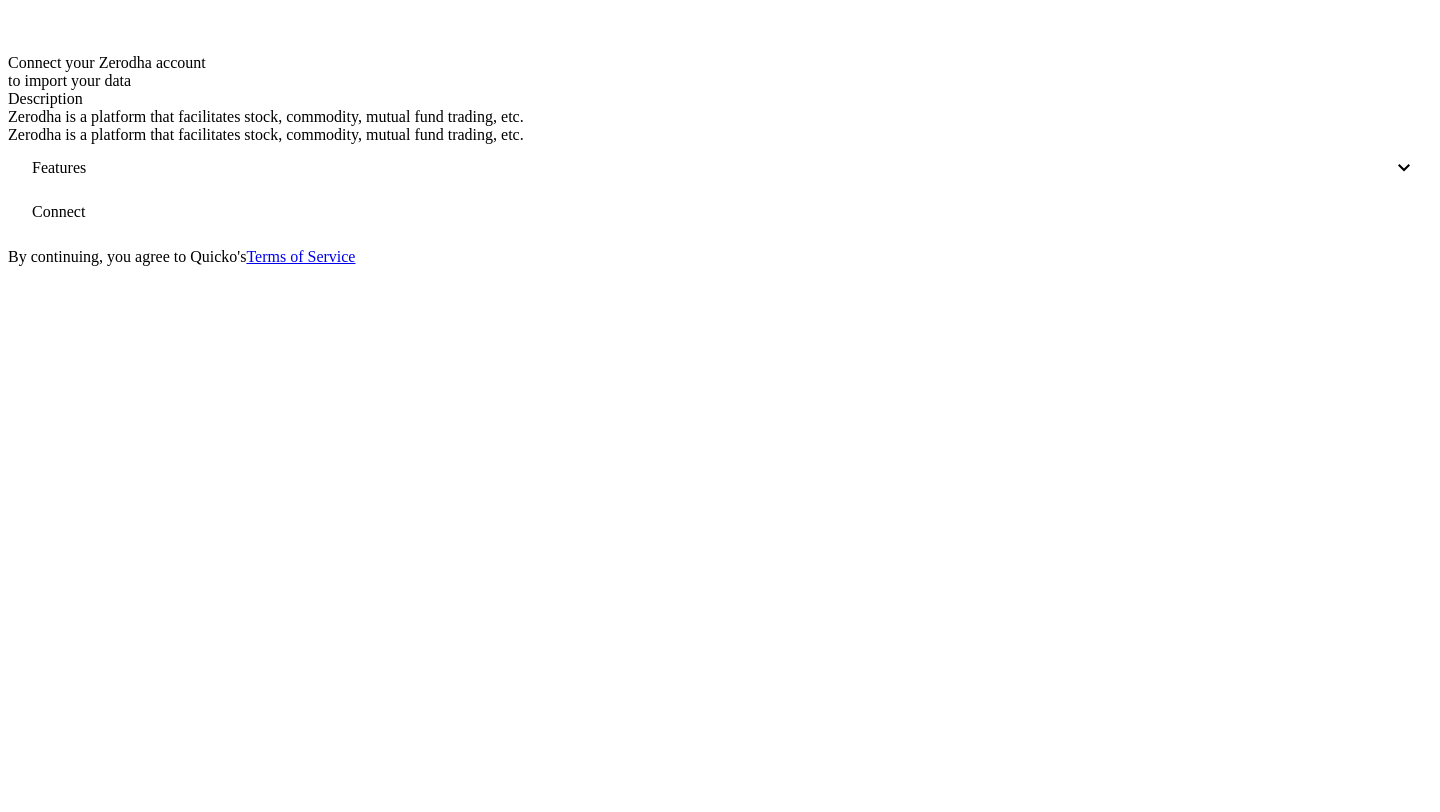 click at bounding box center [1404, 168] 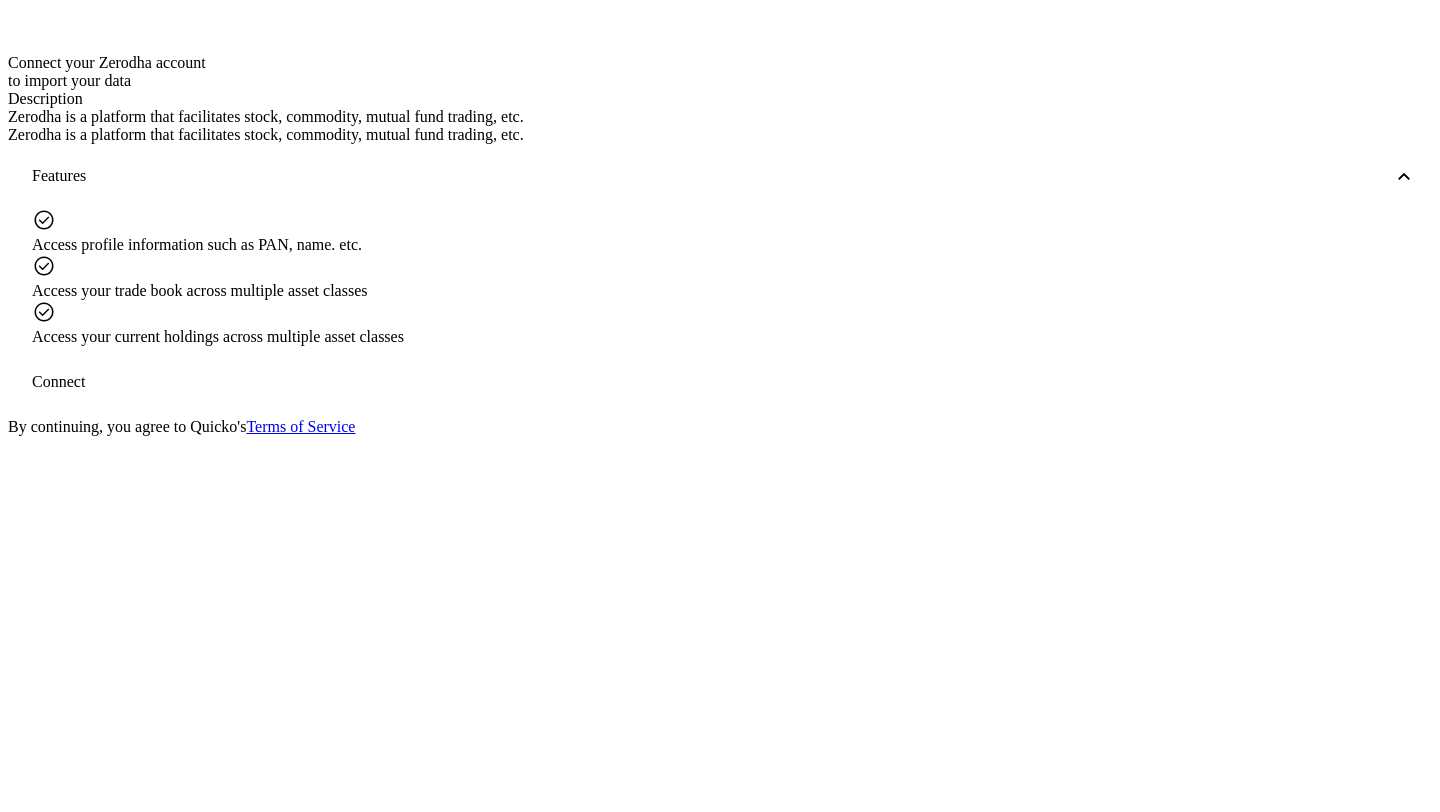 click on "Connect" at bounding box center [58, 382] 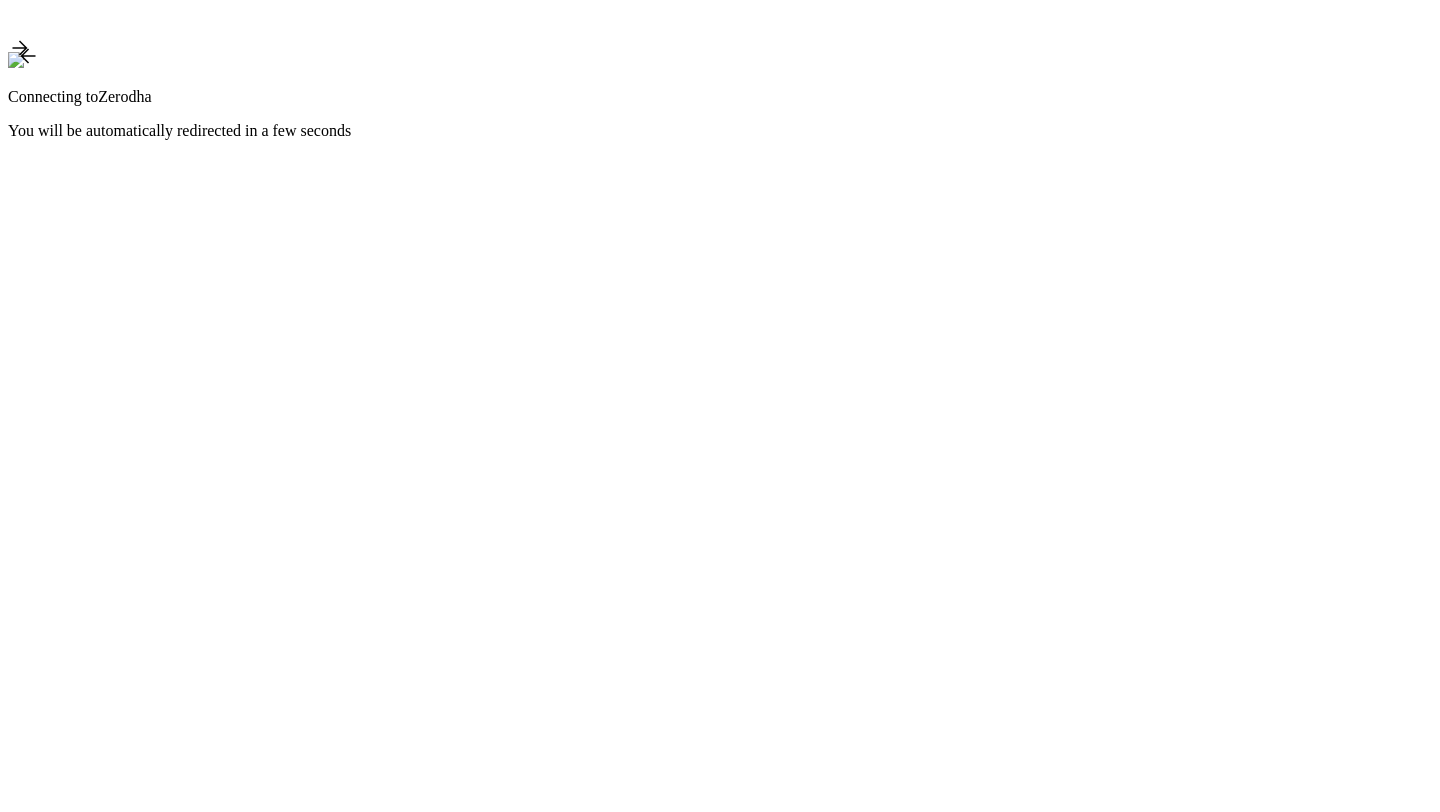 scroll, scrollTop: 0, scrollLeft: 0, axis: both 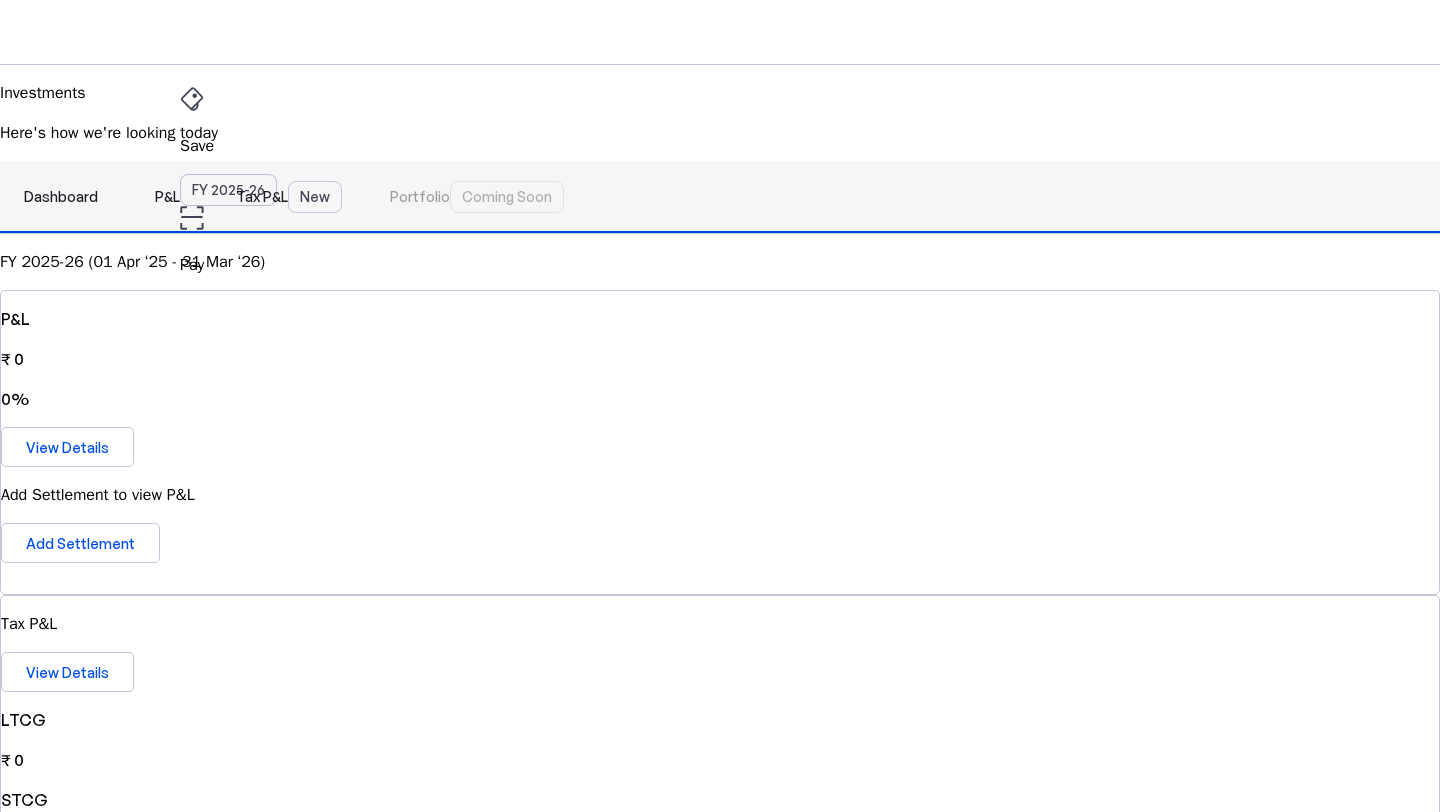 click on "Tax P&L  New" at bounding box center (289, 197) 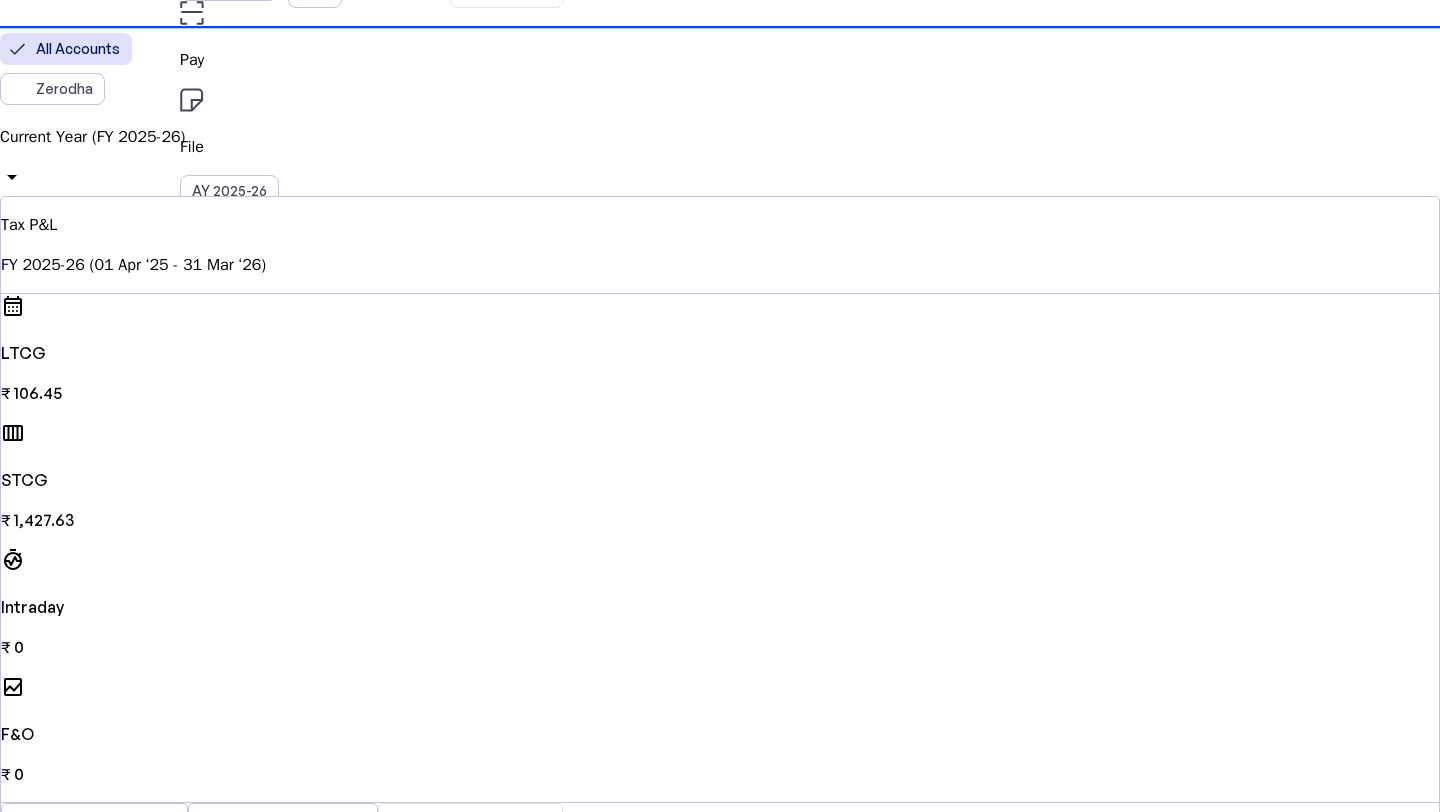 scroll, scrollTop: 207, scrollLeft: 0, axis: vertical 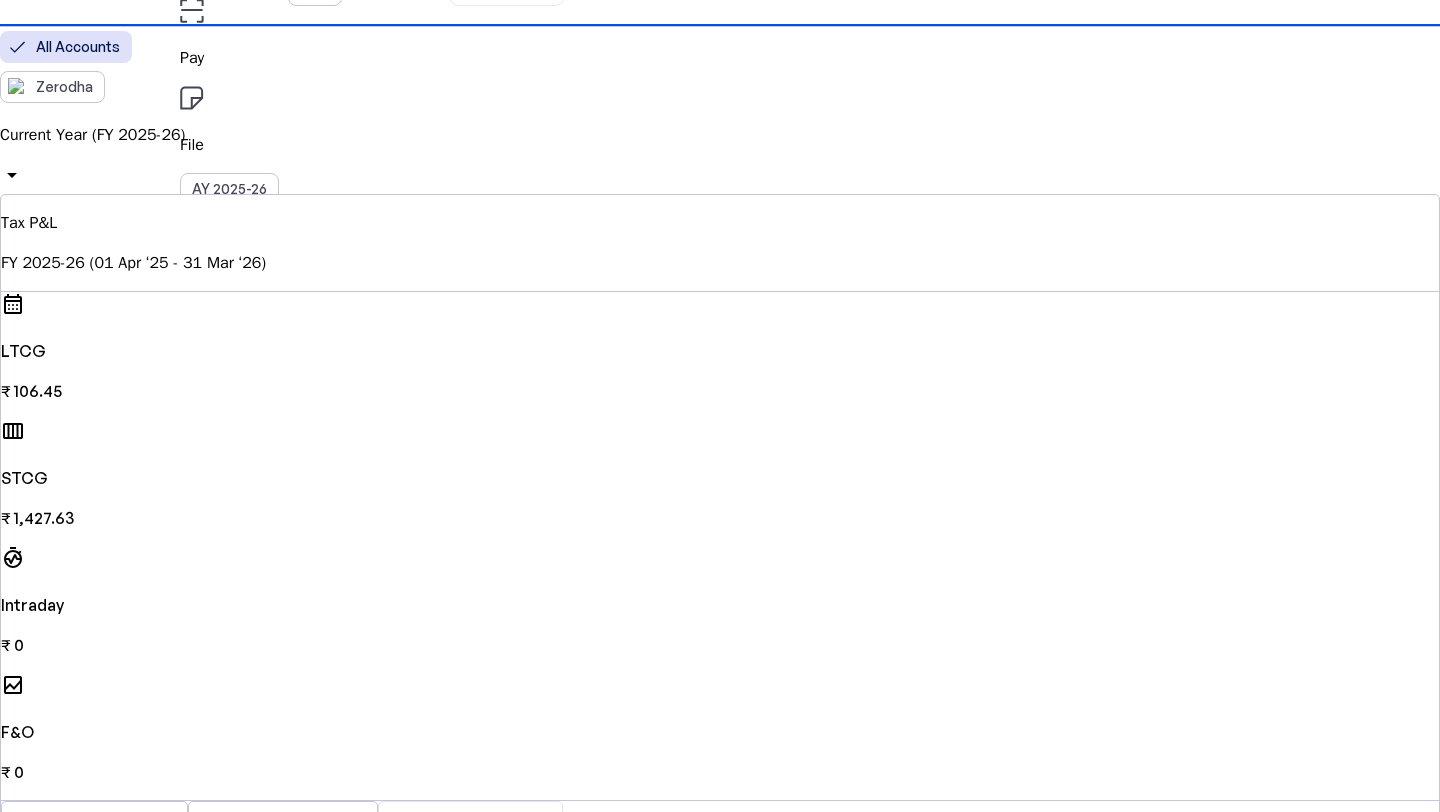 click on "Current Year (FY 2025-26)" at bounding box center [720, 135] 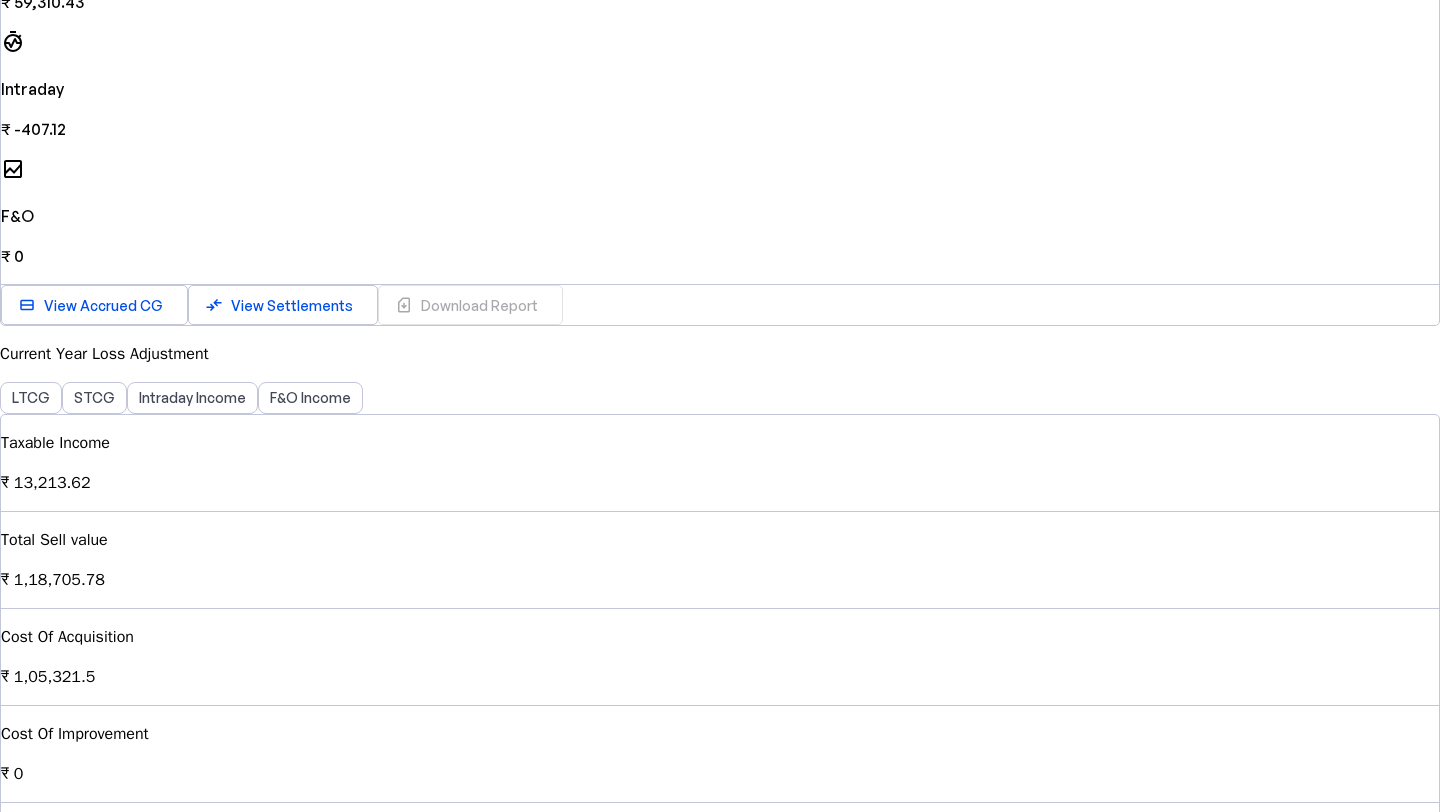 scroll, scrollTop: 721, scrollLeft: 0, axis: vertical 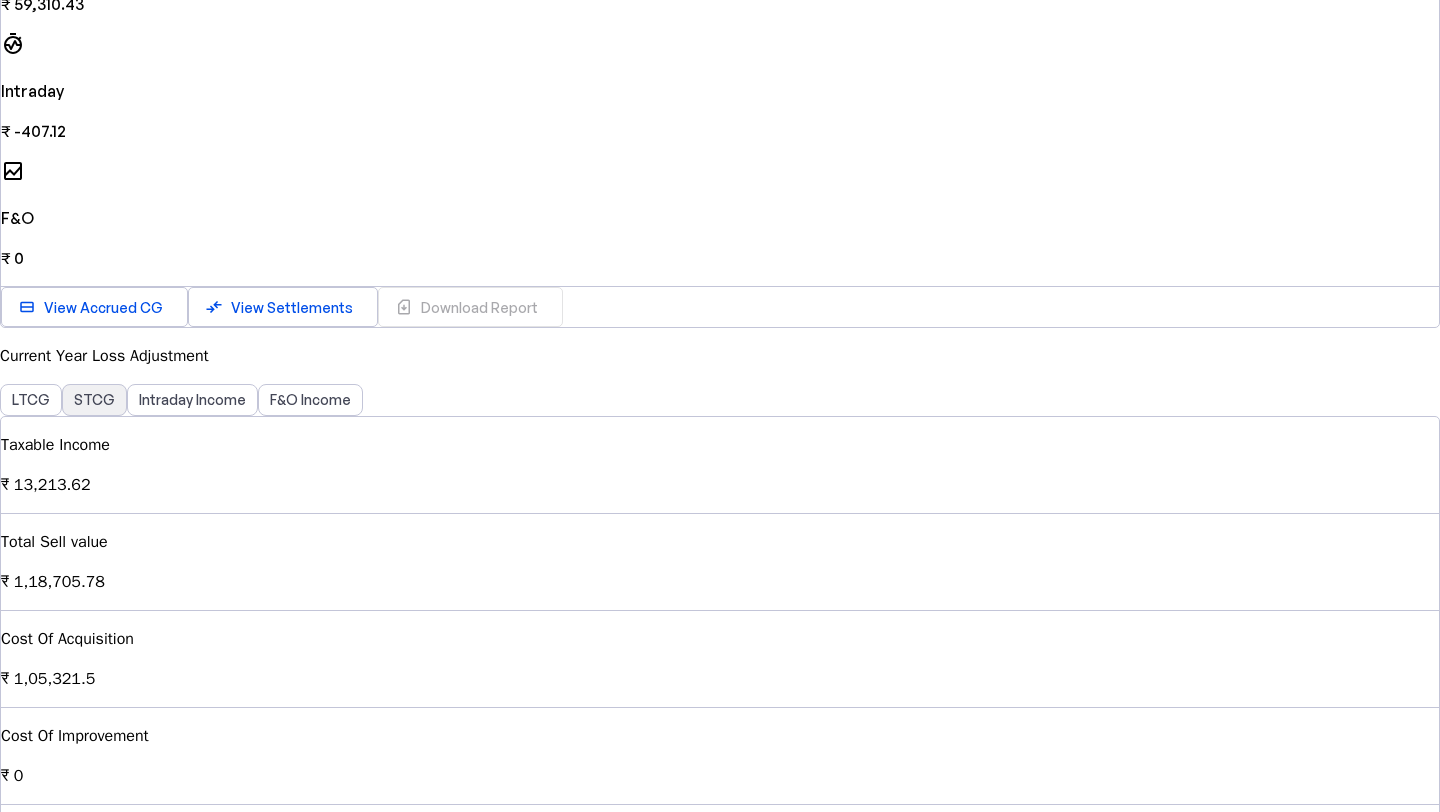 click on "STCG" at bounding box center [94, 400] 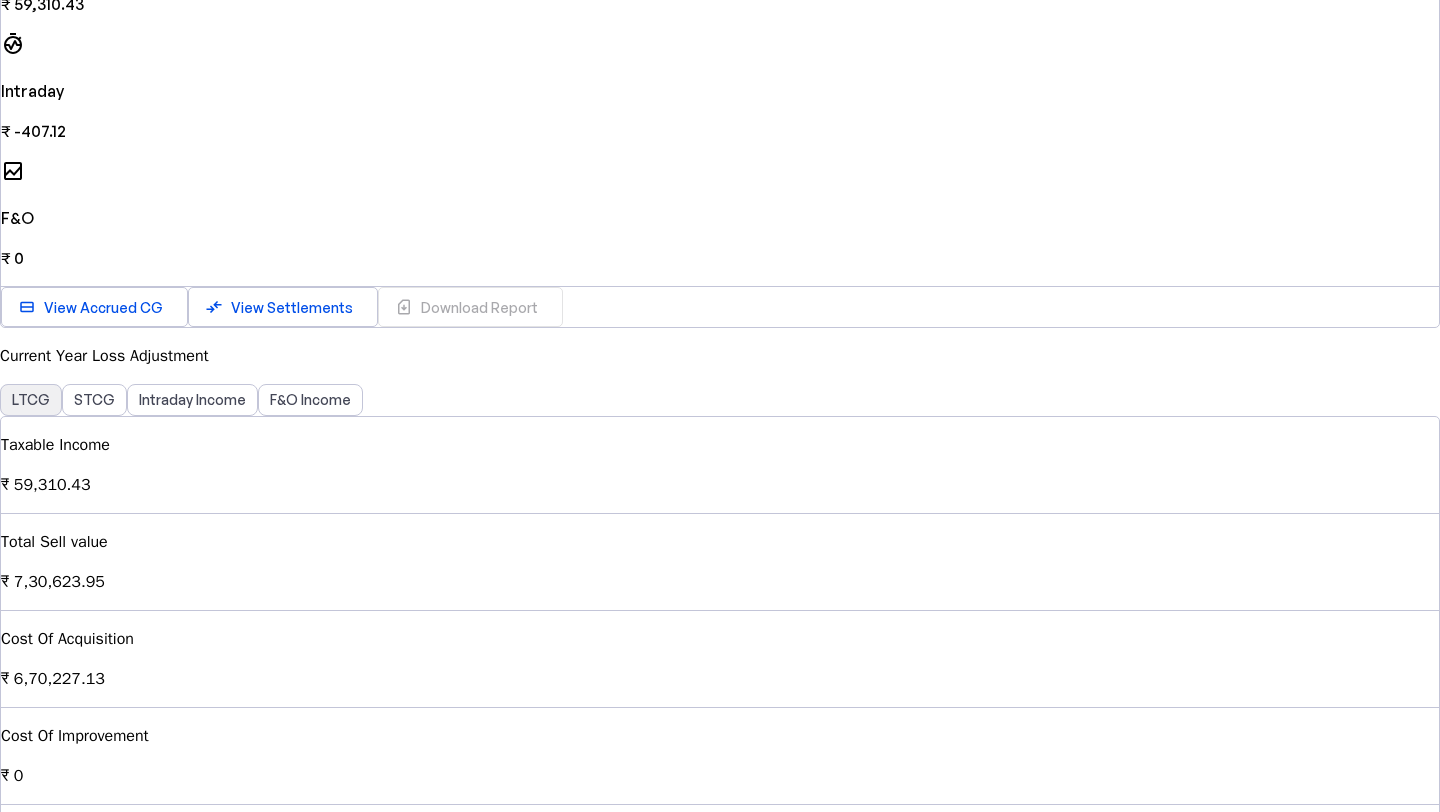click on "LTCG" at bounding box center (31, 400) 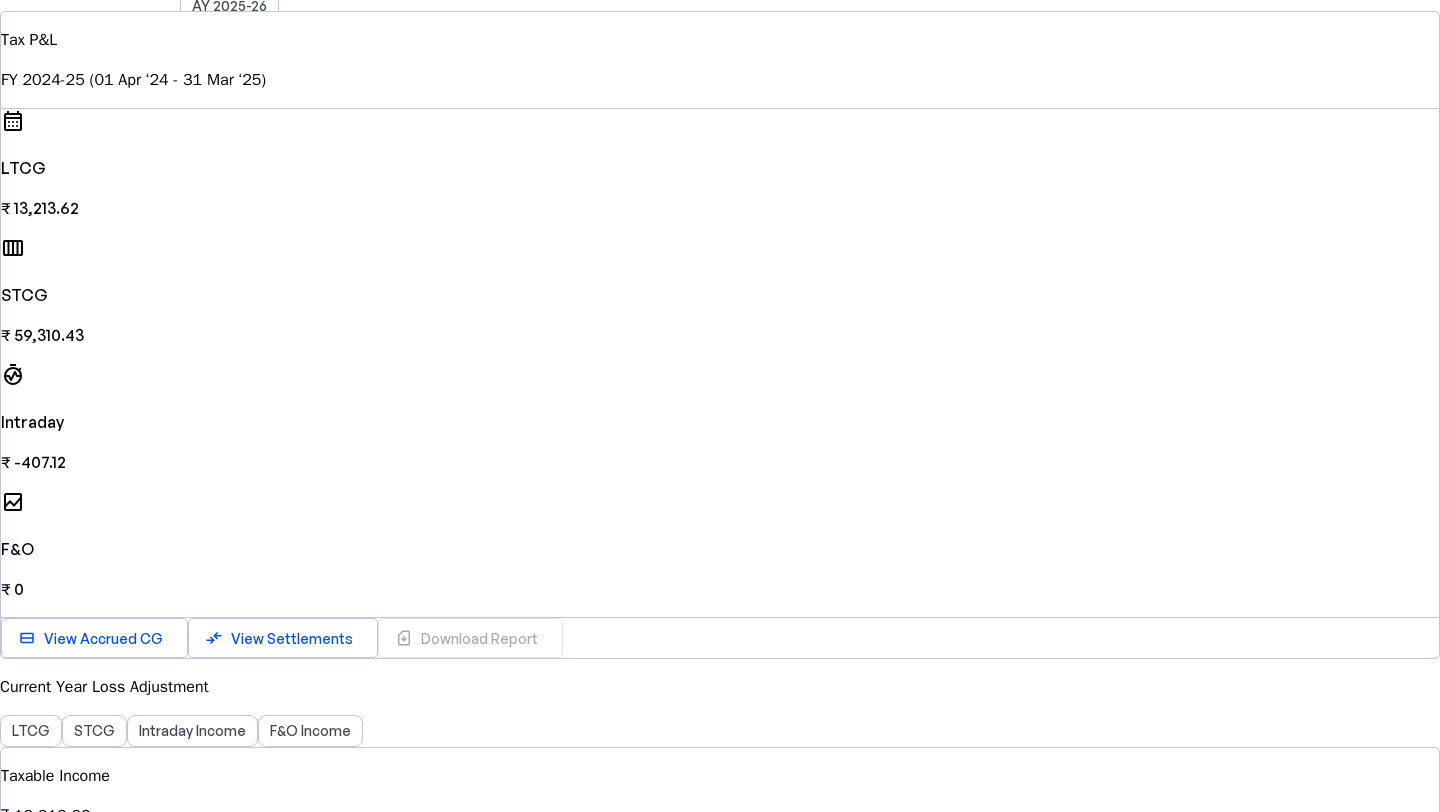 scroll, scrollTop: 389, scrollLeft: 0, axis: vertical 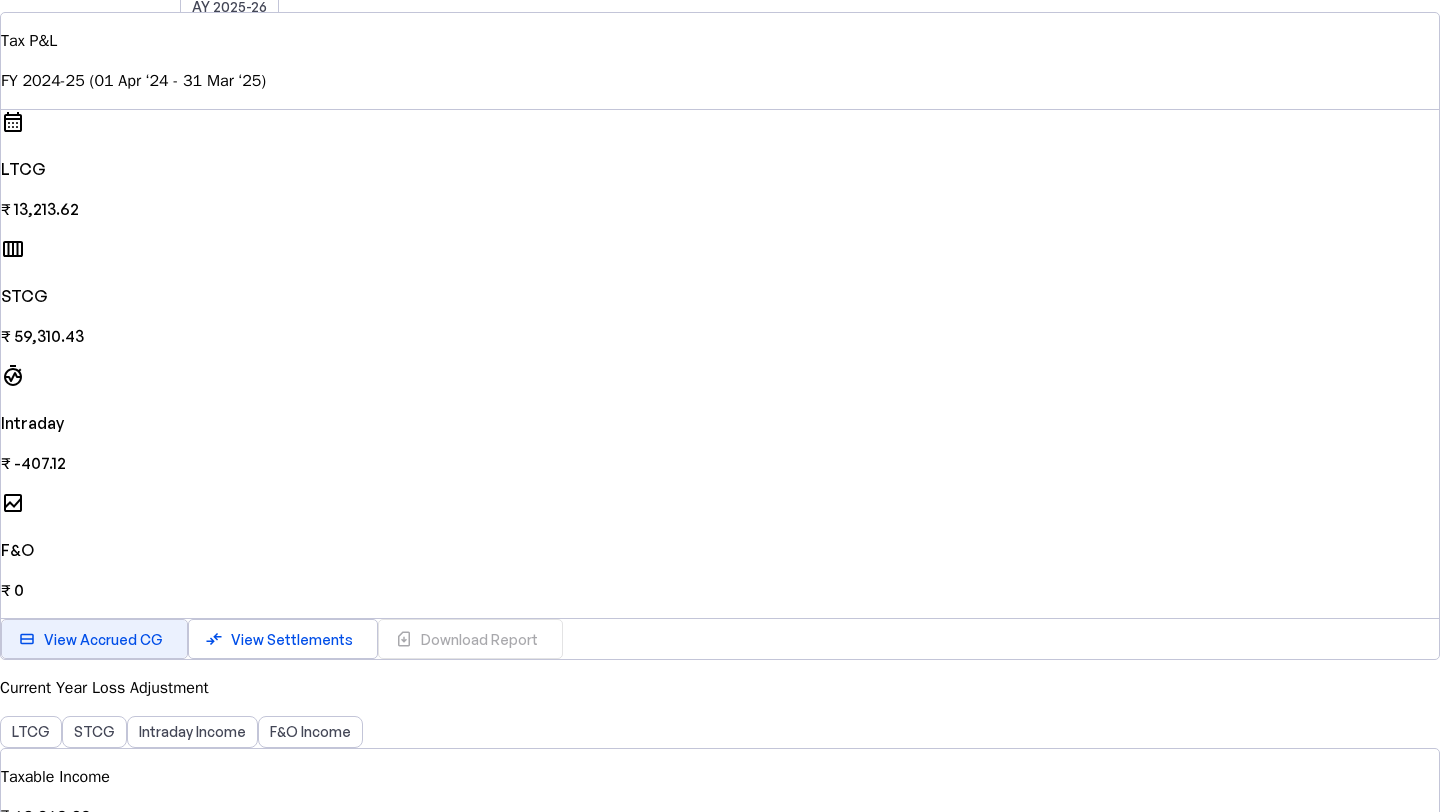 click on "View Accrued CG" at bounding box center (103, 639) 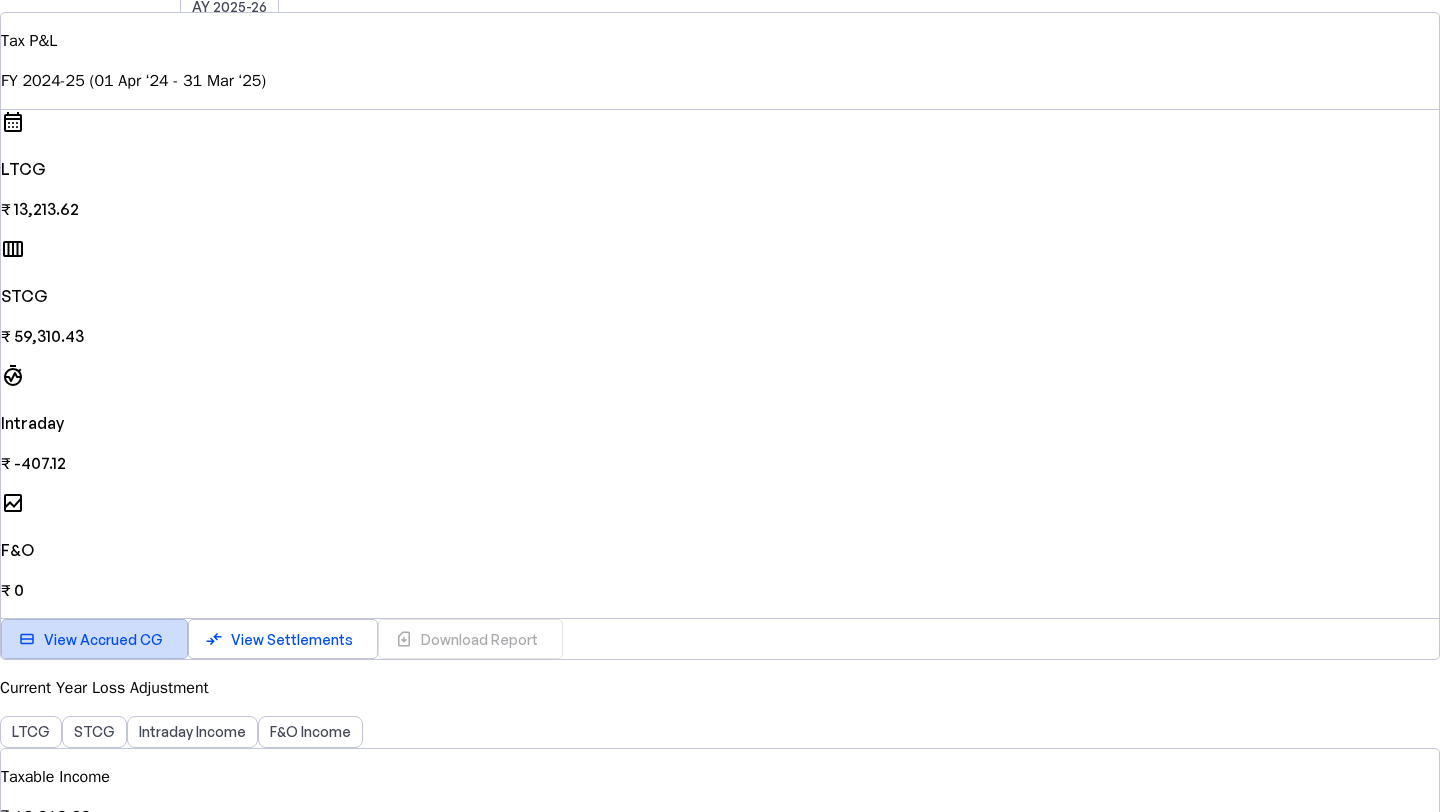 scroll, scrollTop: 0, scrollLeft: 0, axis: both 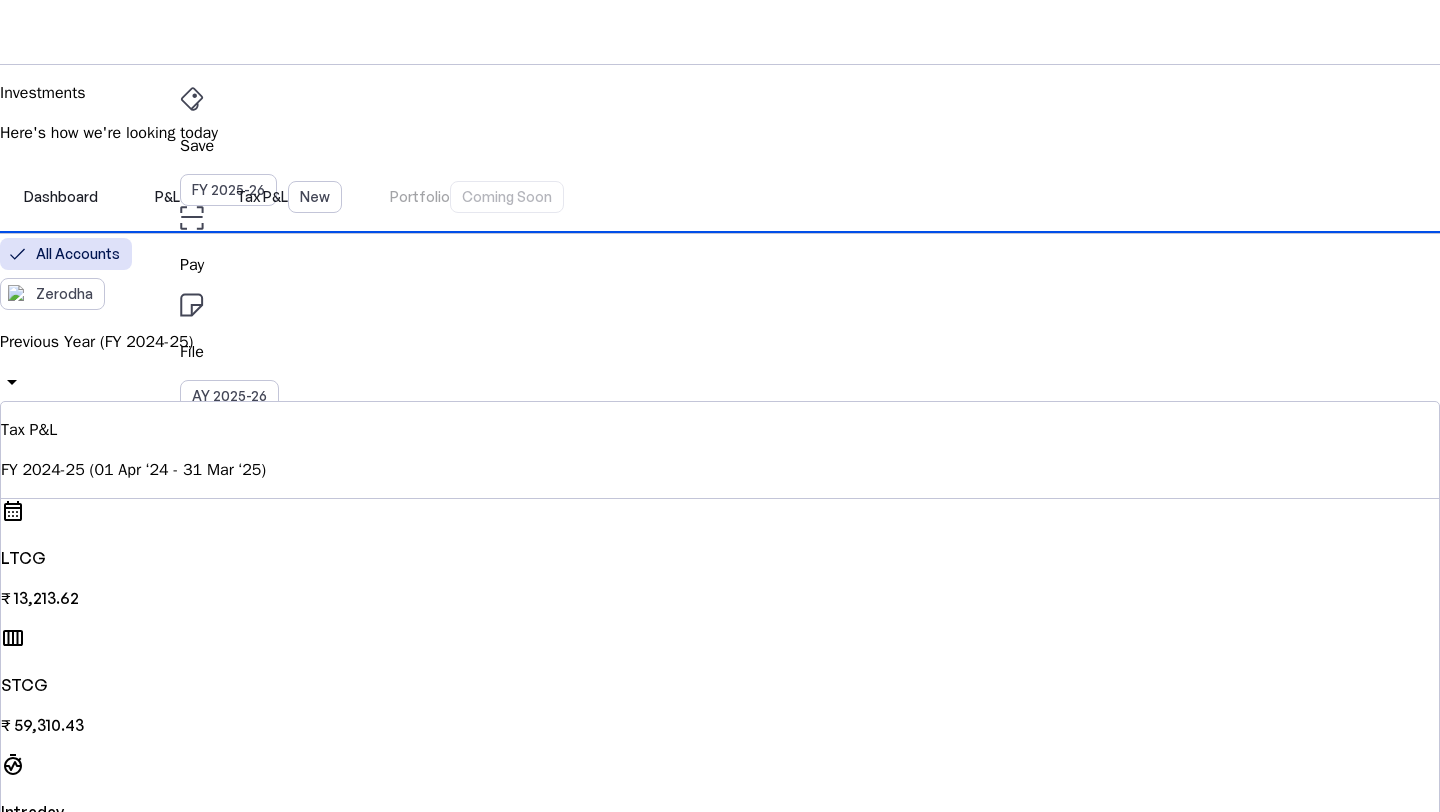click on "LTCG ₹ 0" at bounding box center [432, 5086] 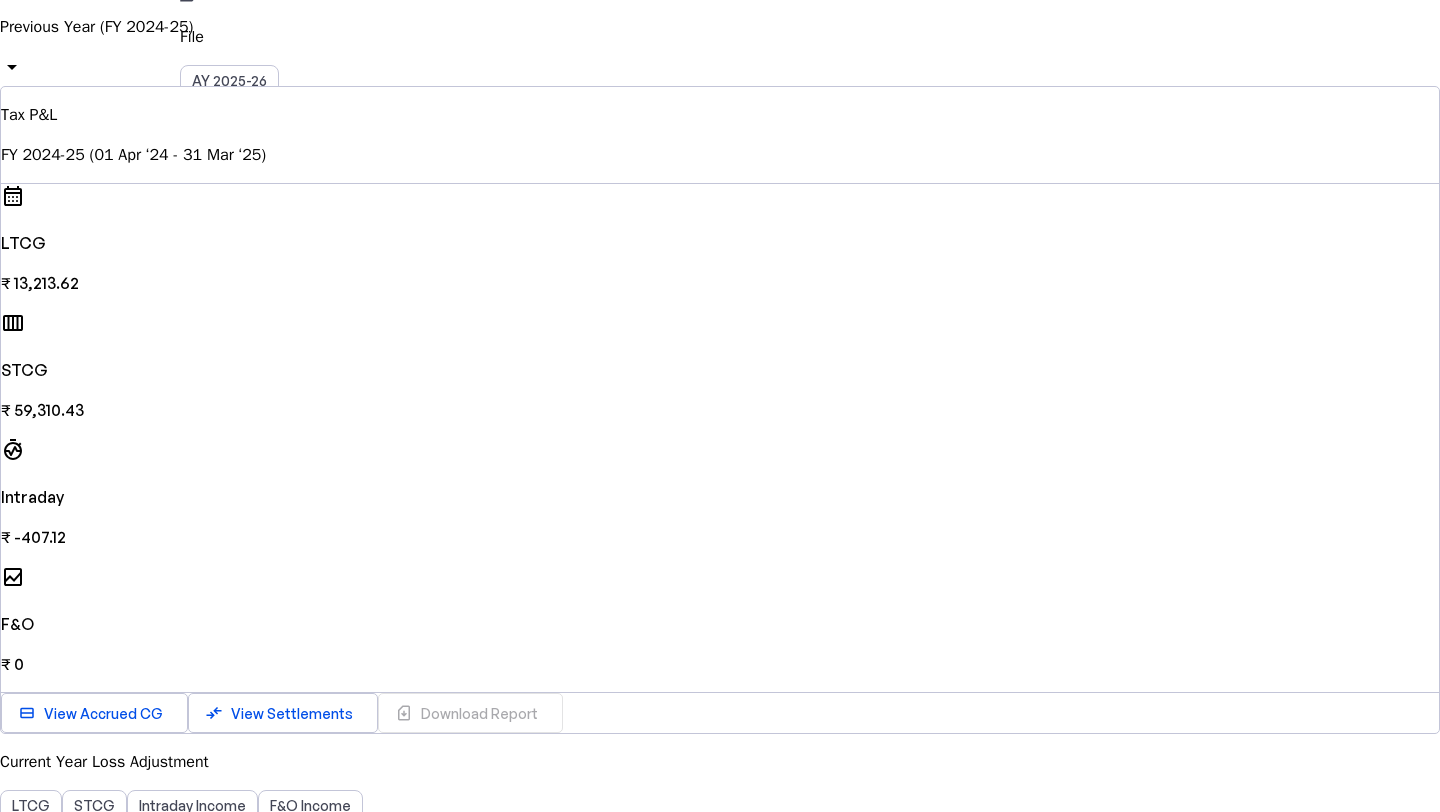 scroll, scrollTop: 0, scrollLeft: 0, axis: both 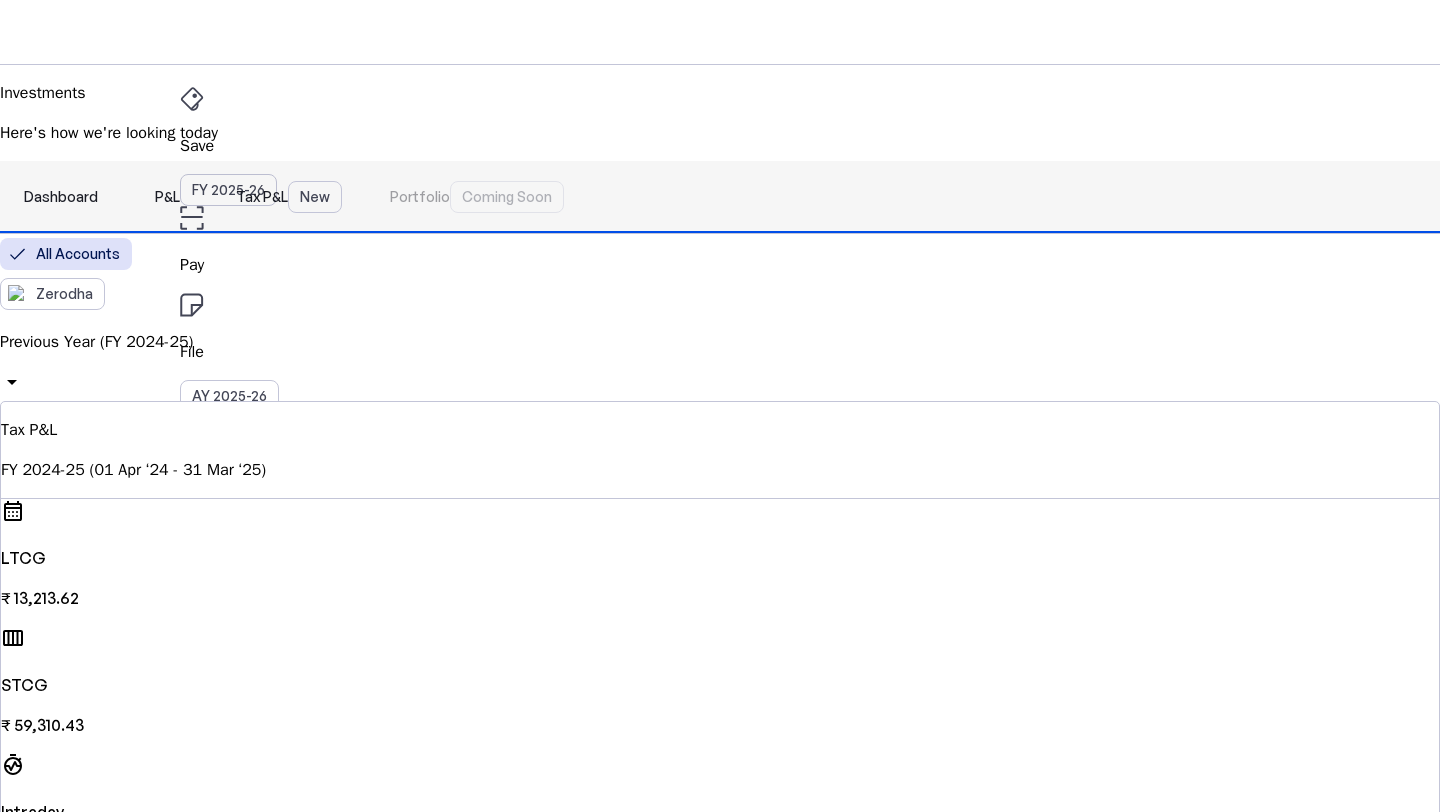 click on "Dashboard" at bounding box center [61, 197] 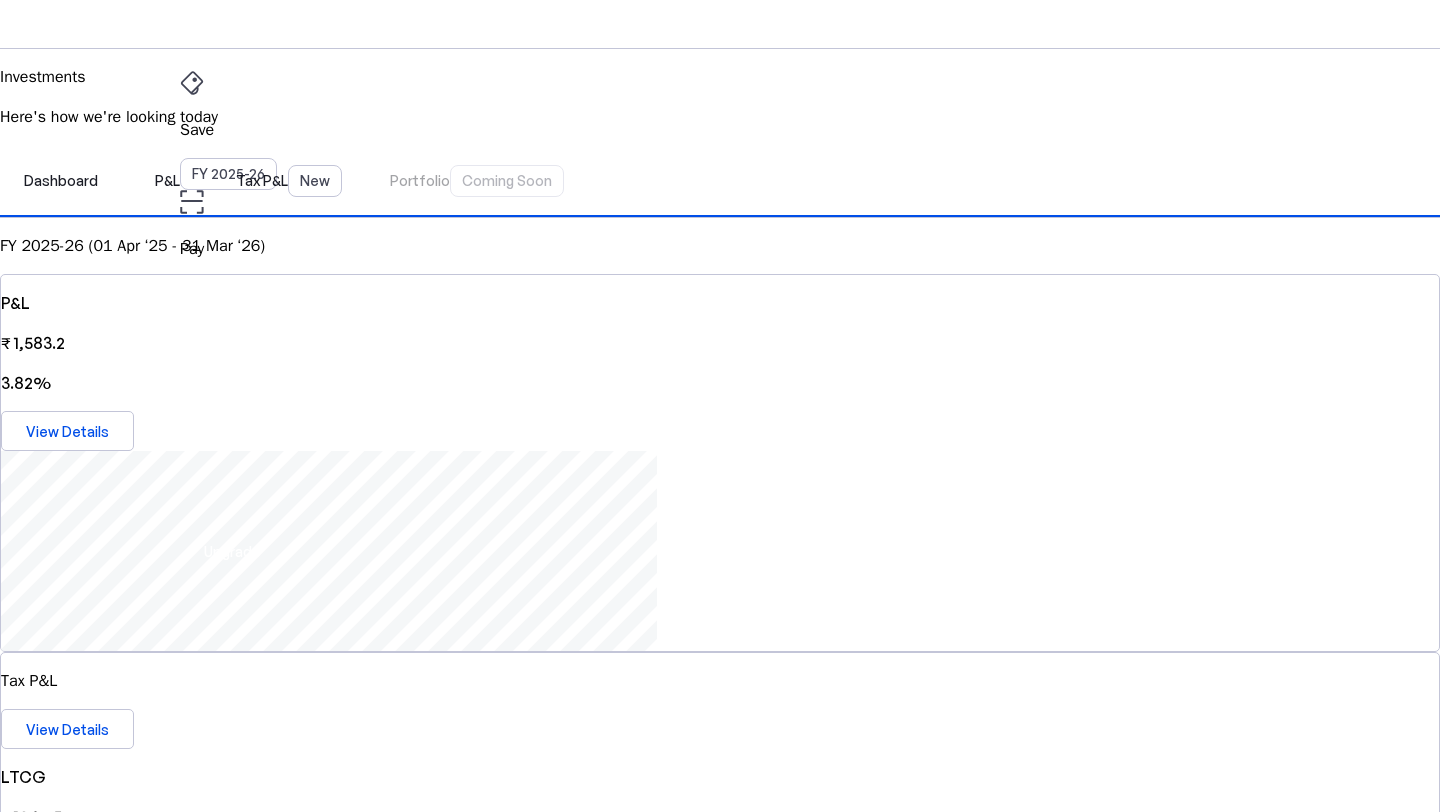 scroll, scrollTop: 0, scrollLeft: 0, axis: both 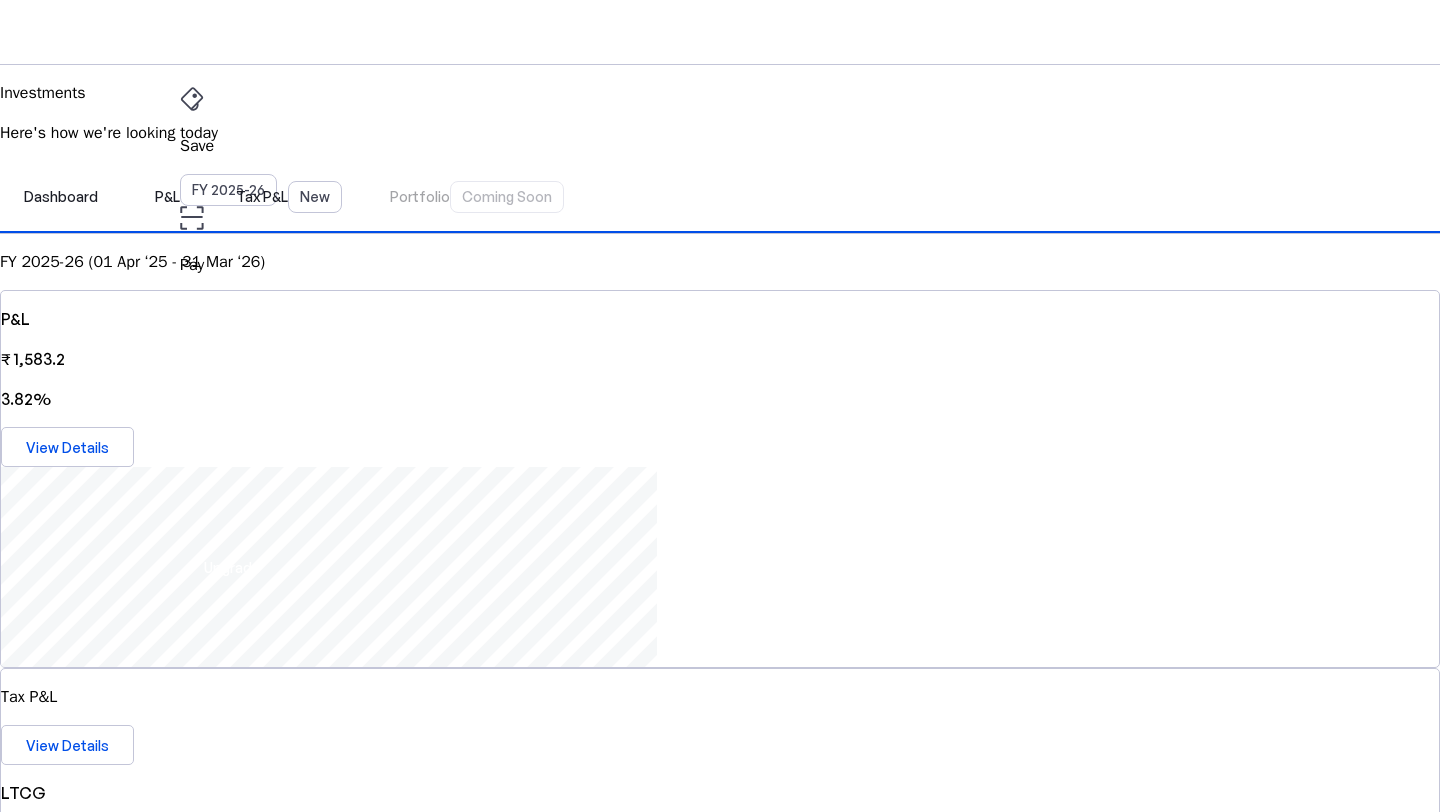 click on "Investments Here's how we're looking today" at bounding box center (720, 113) 